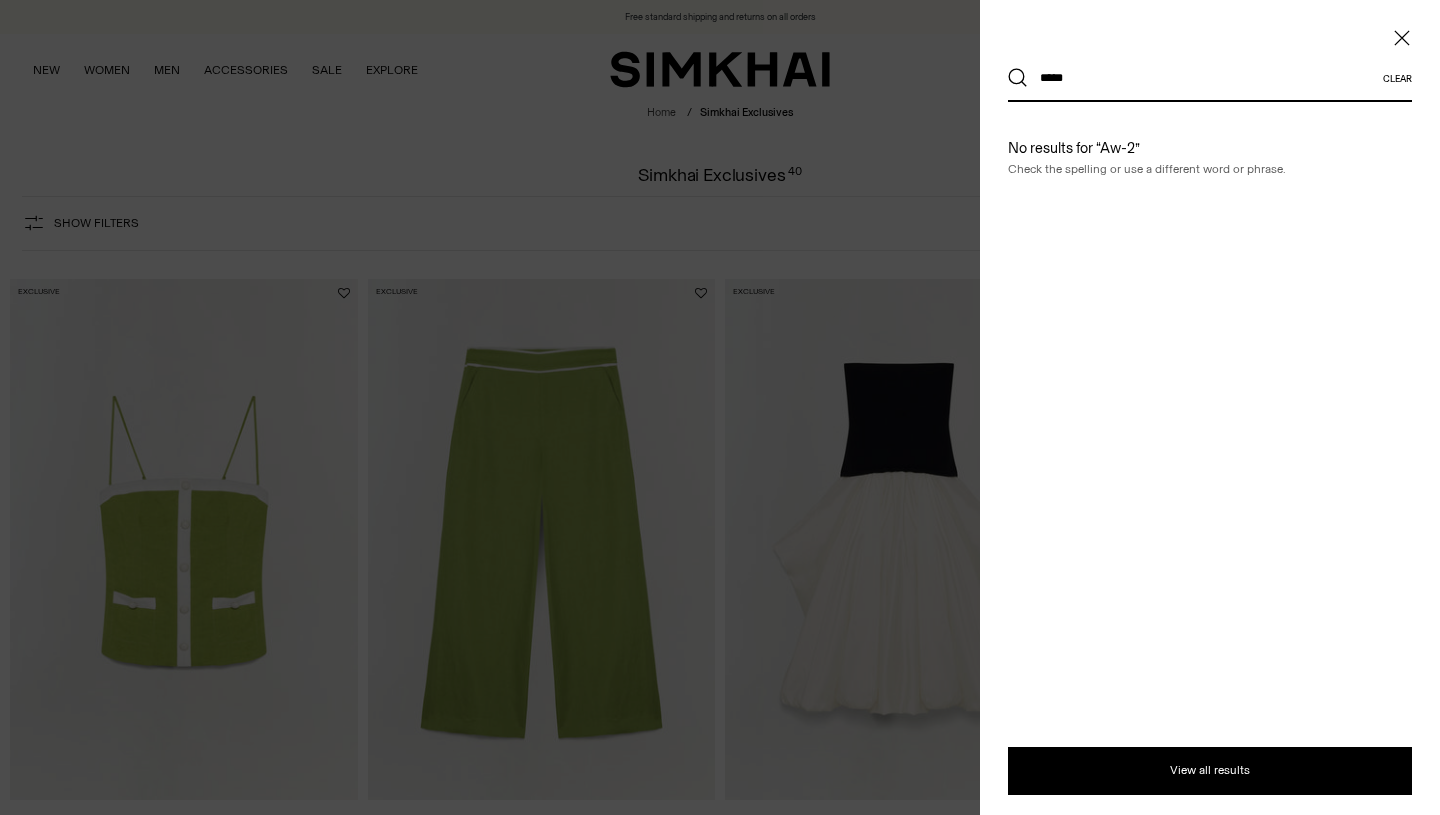 scroll, scrollTop: 0, scrollLeft: 0, axis: both 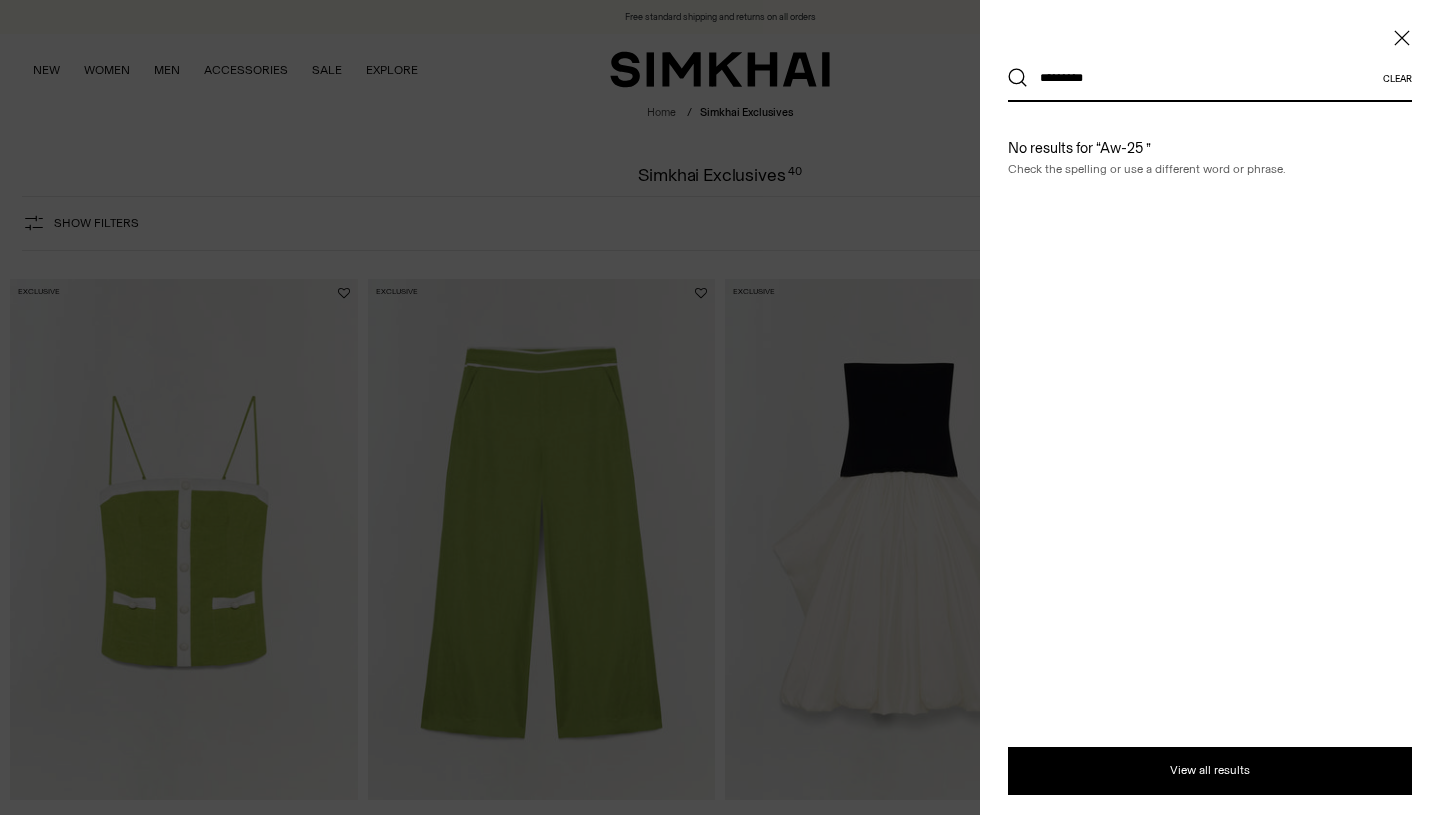 click on "No results for “Aw-25 ”
Check the spelling or use a different word or phrase." at bounding box center (1210, 158) 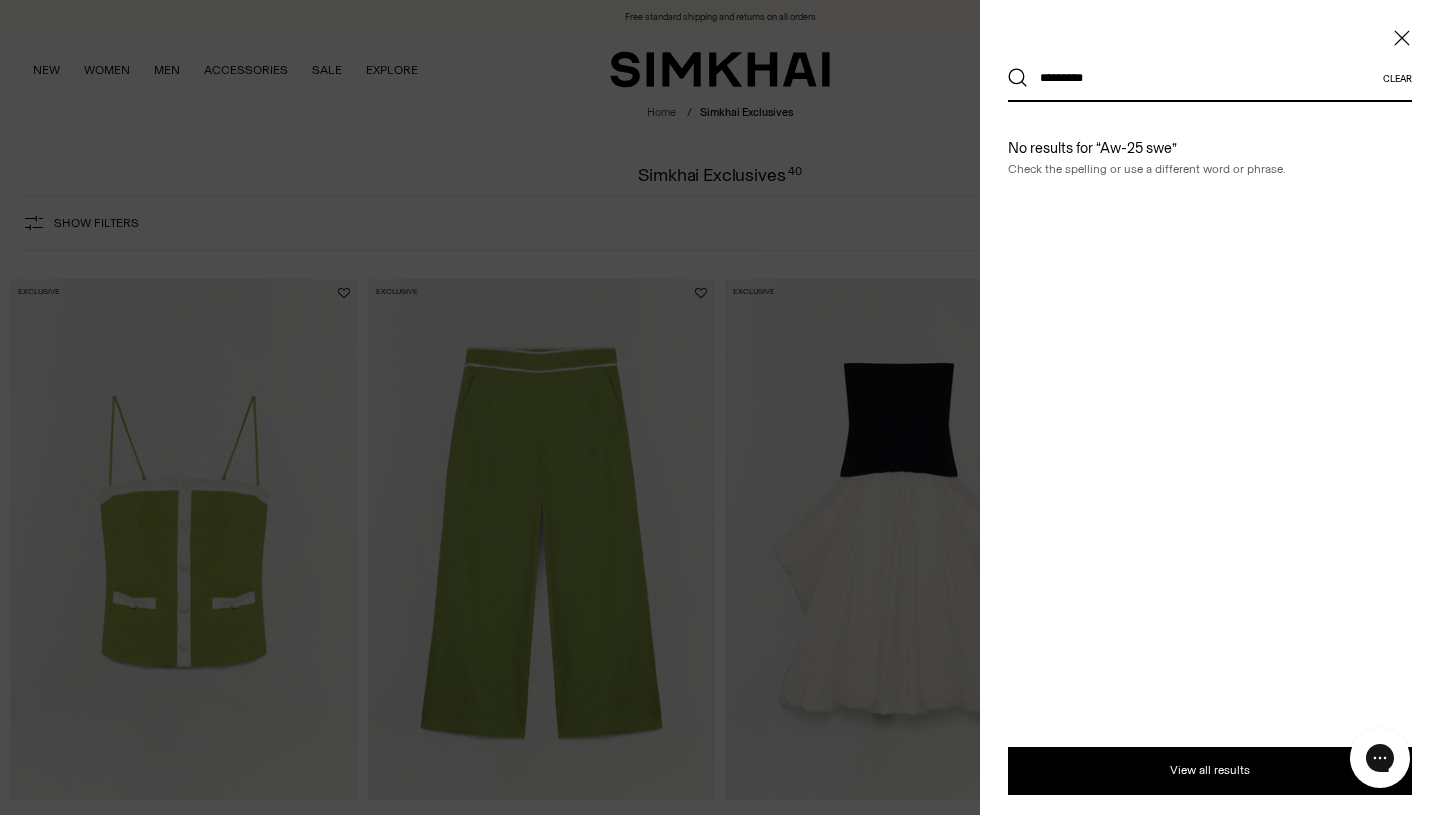 scroll, scrollTop: 0, scrollLeft: 0, axis: both 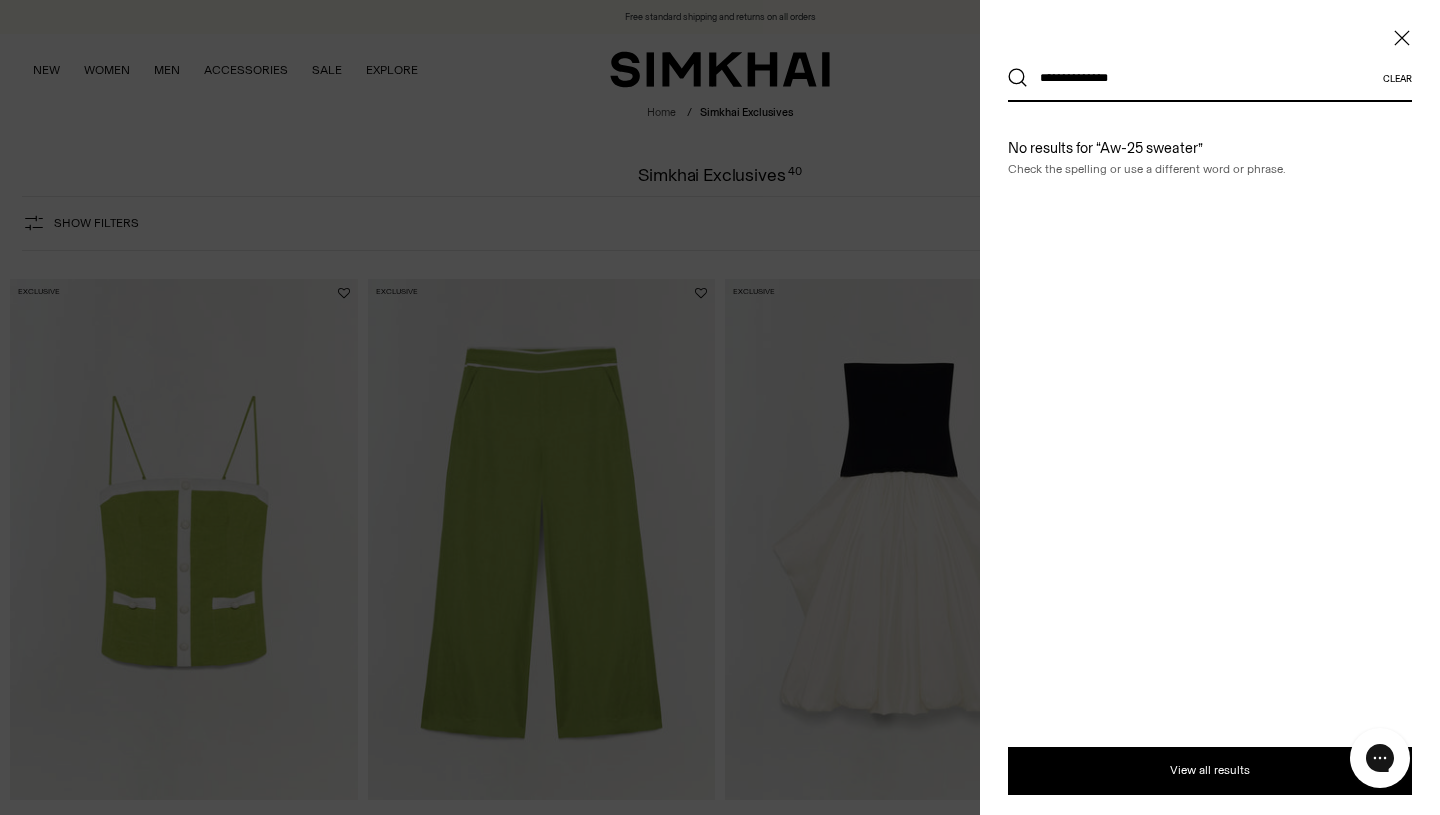 type on "**********" 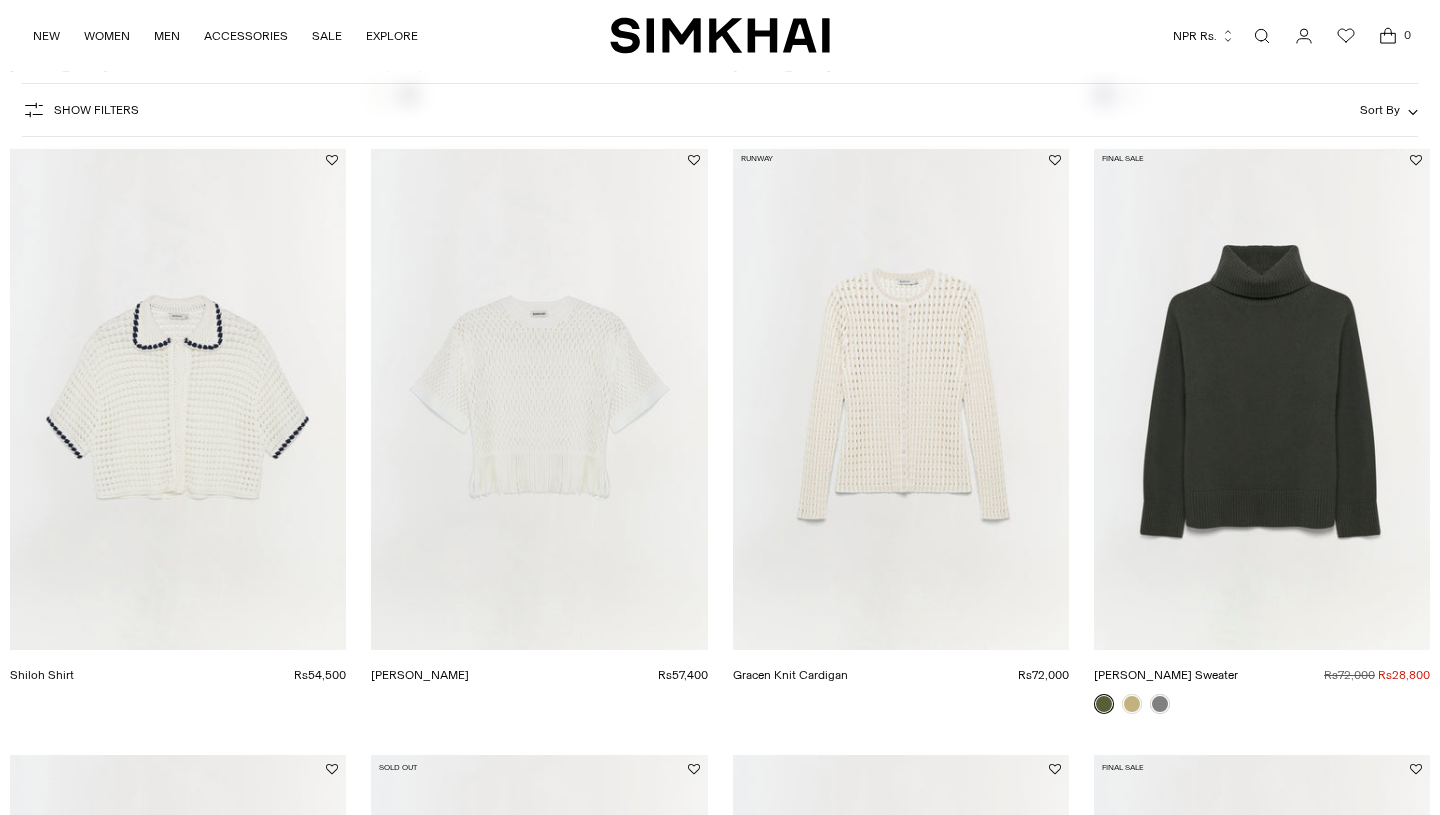 scroll, scrollTop: 857, scrollLeft: 0, axis: vertical 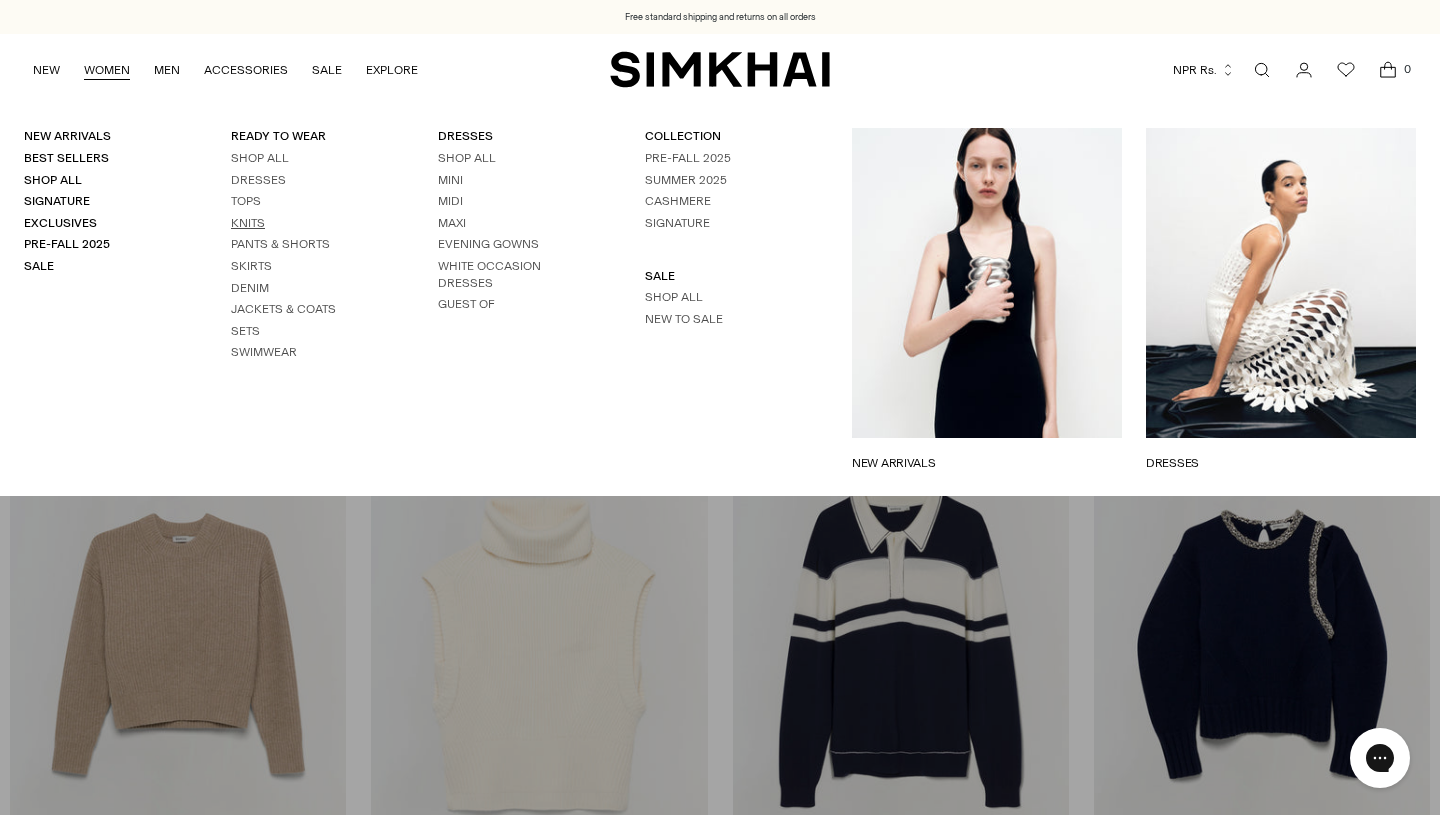 click on "Knits" at bounding box center (248, 223) 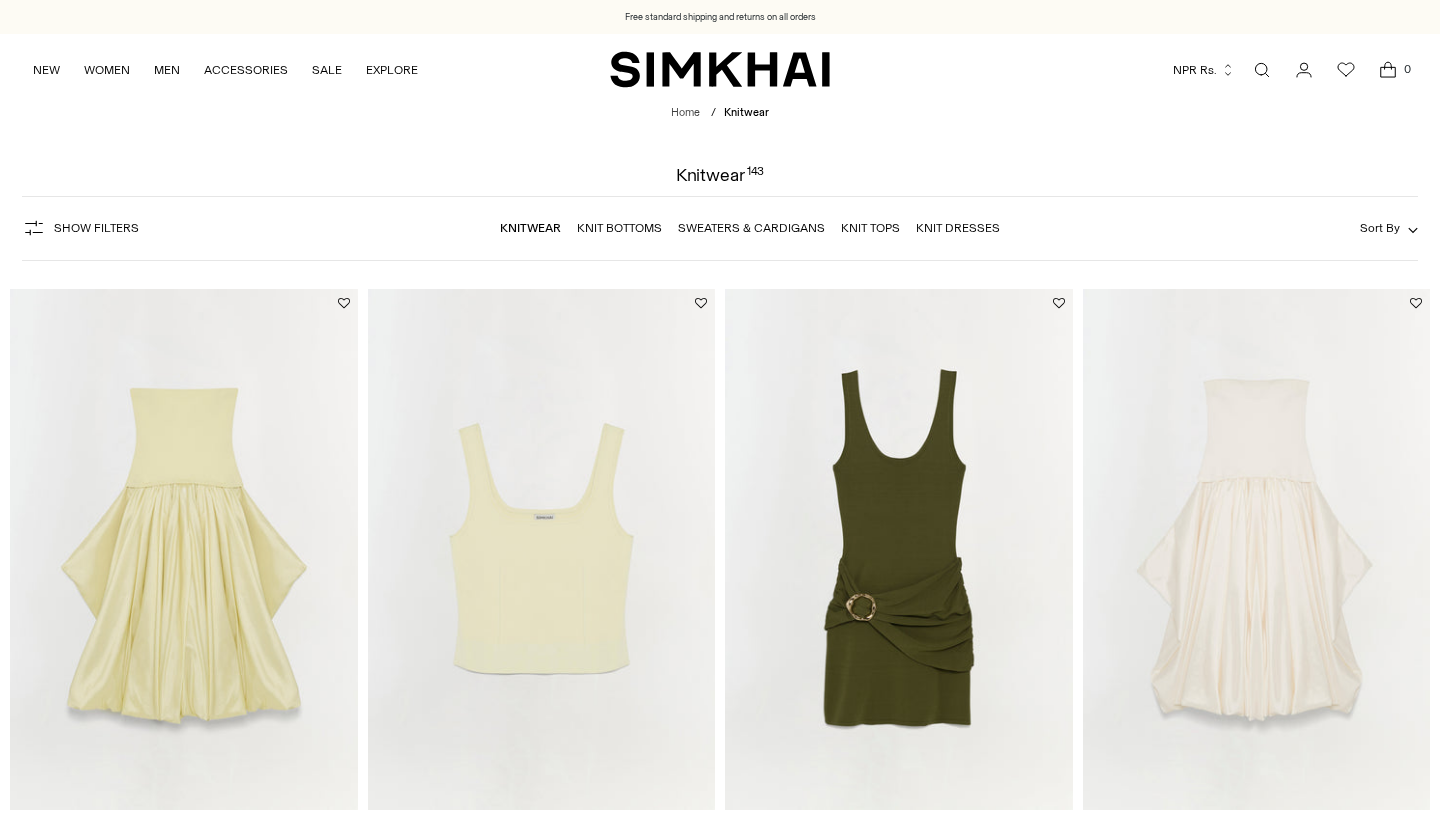 scroll, scrollTop: 809, scrollLeft: 0, axis: vertical 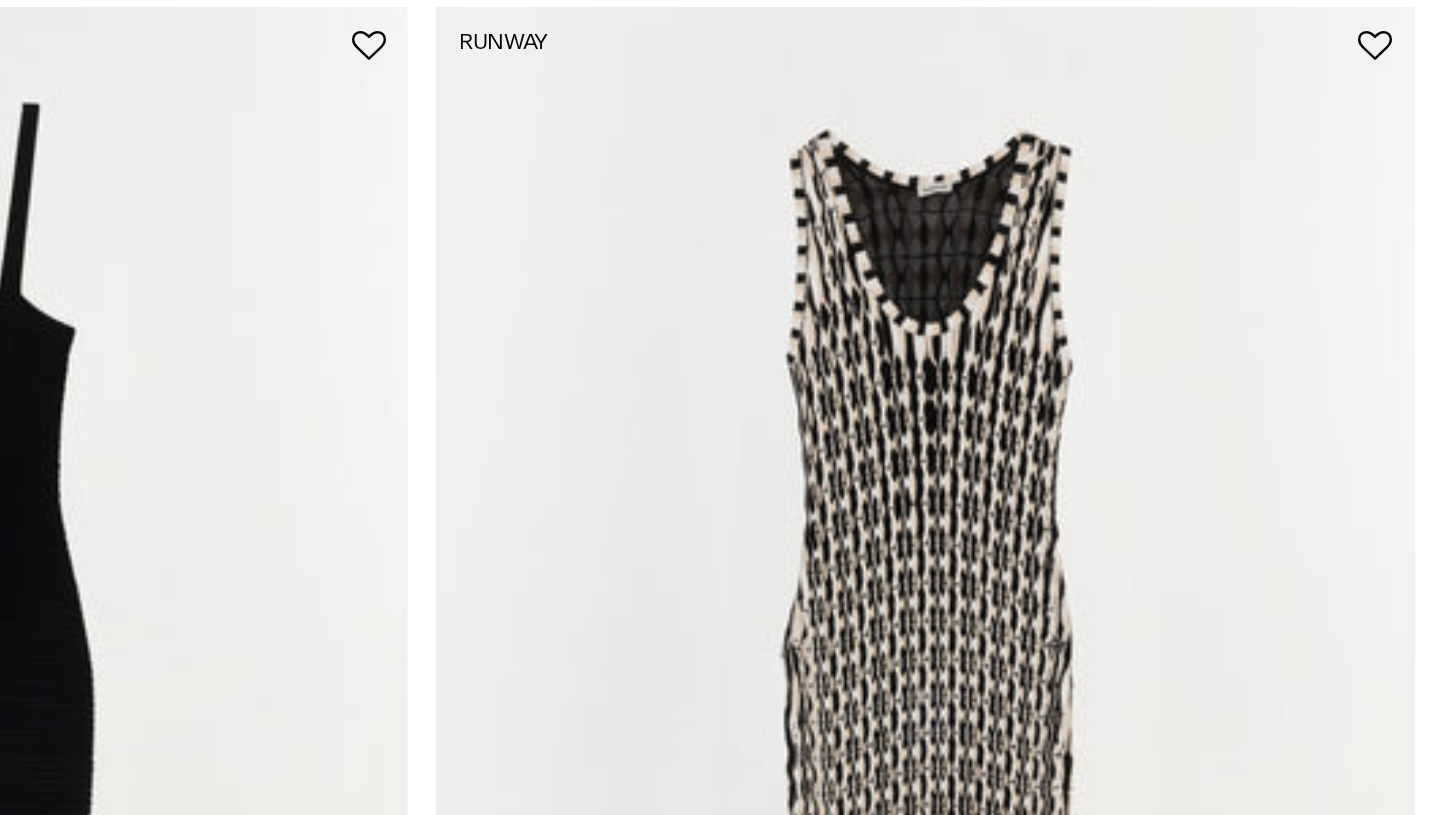 click at bounding box center [0, 0] 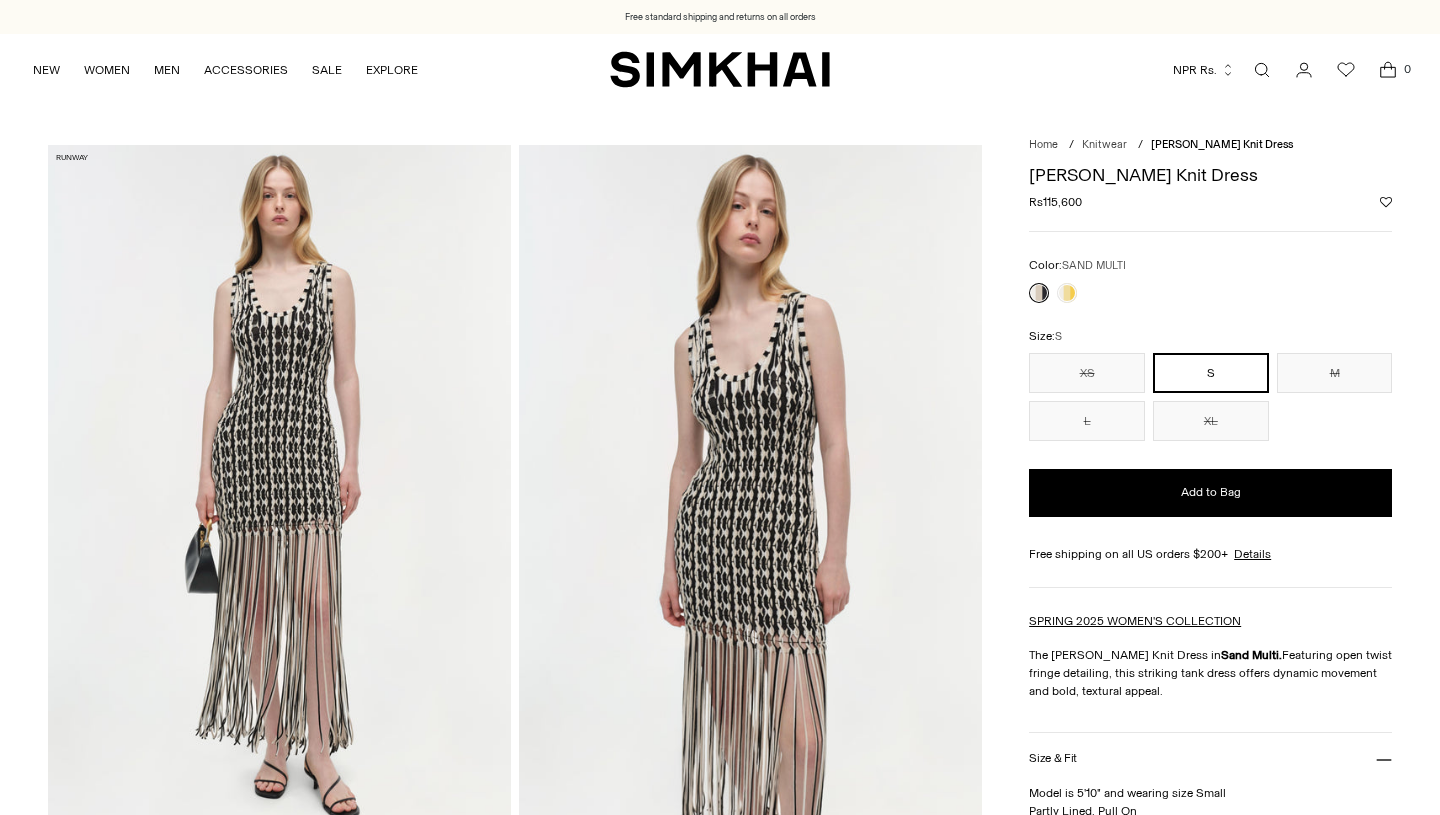 scroll, scrollTop: 0, scrollLeft: 0, axis: both 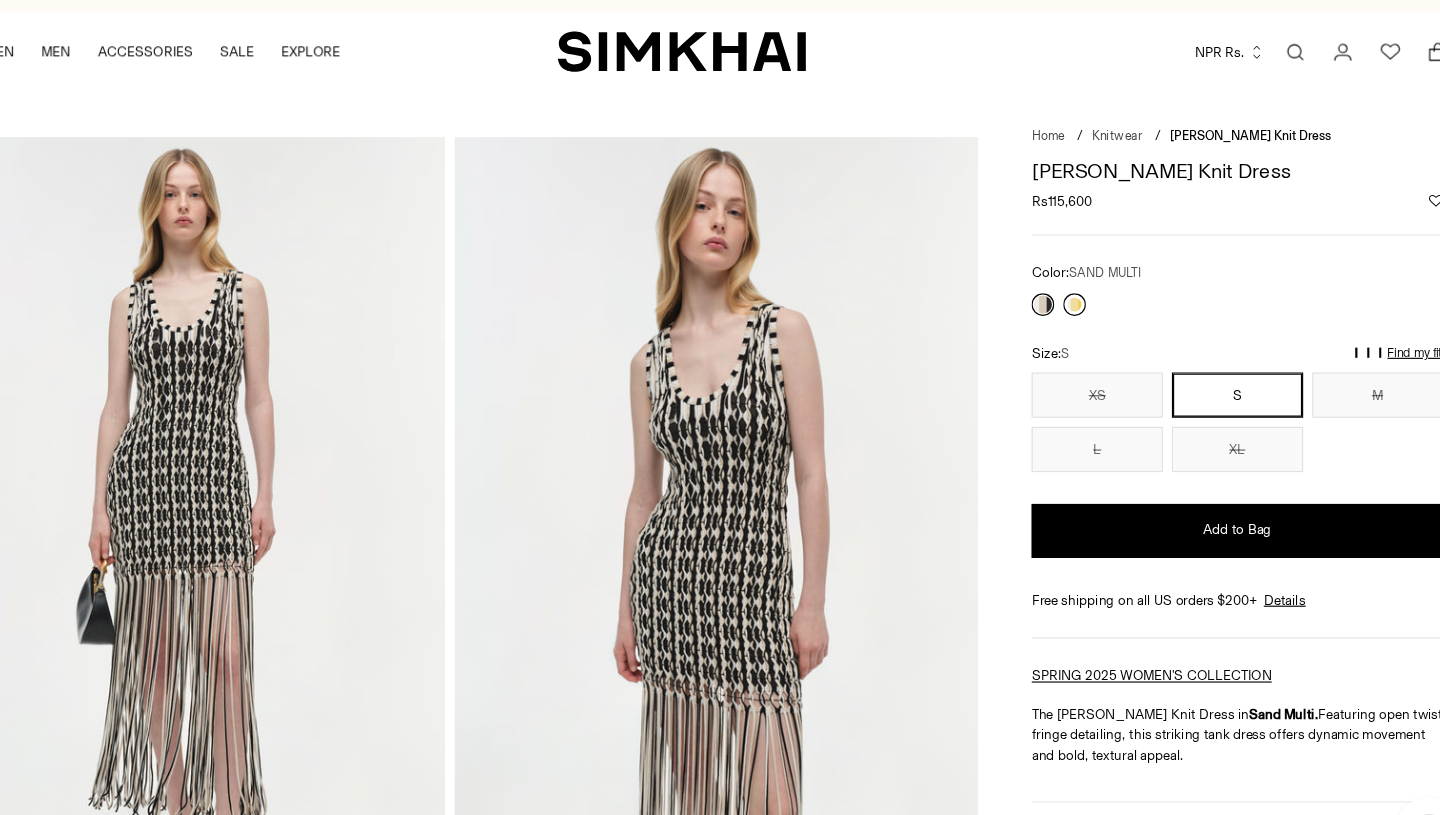 click at bounding box center (1067, 293) 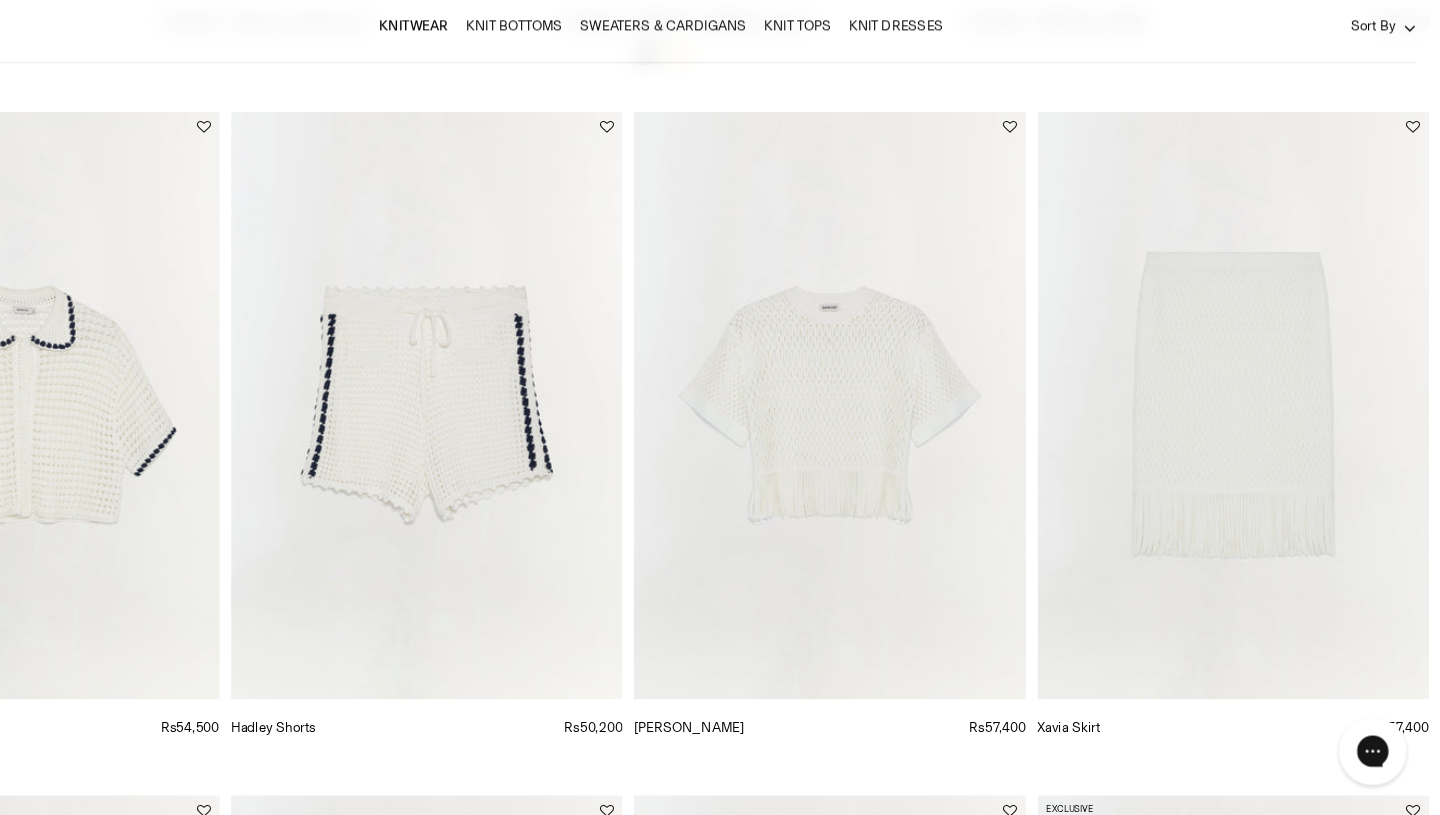 scroll, scrollTop: 0, scrollLeft: 0, axis: both 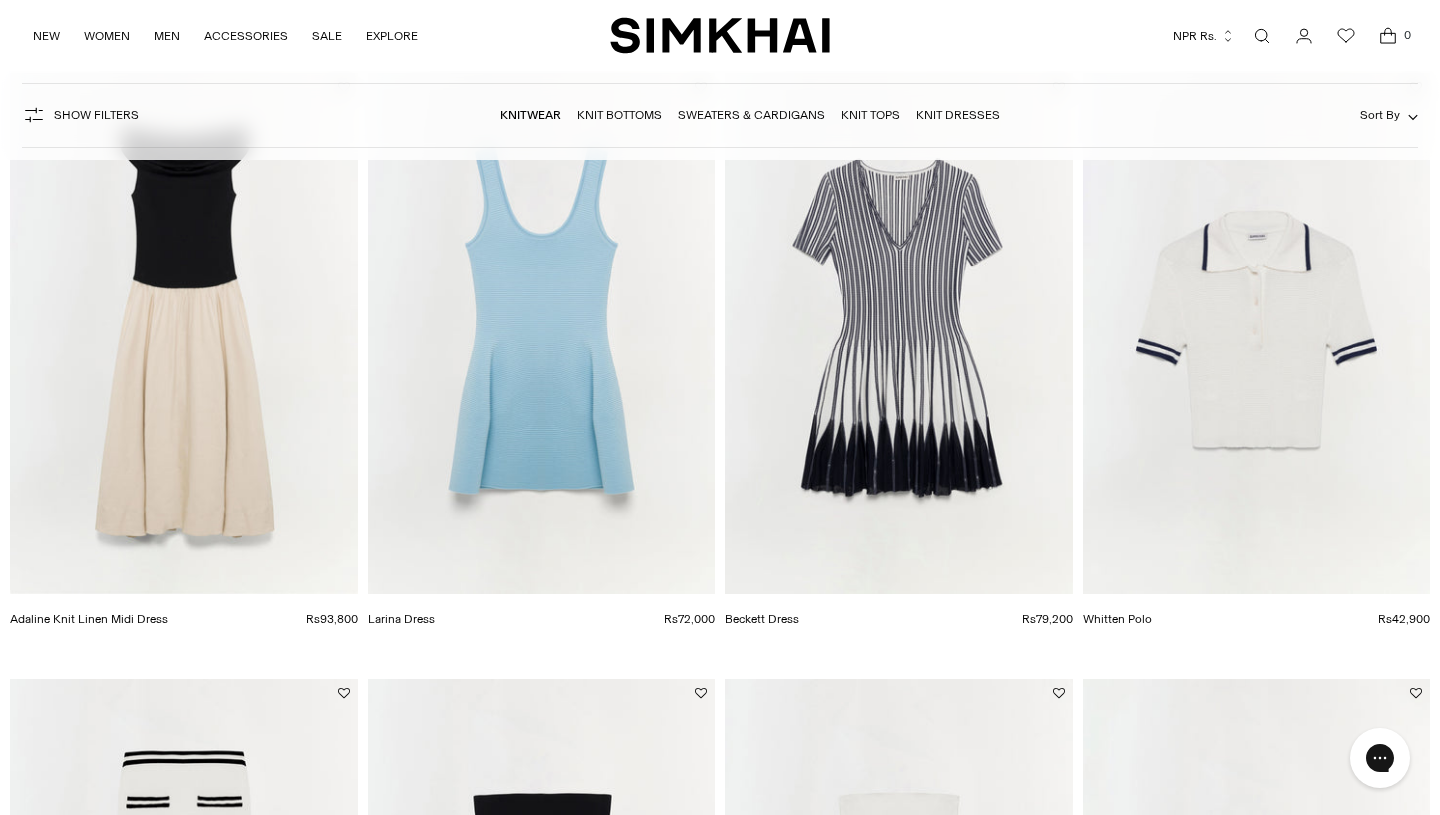 click at bounding box center [0, 0] 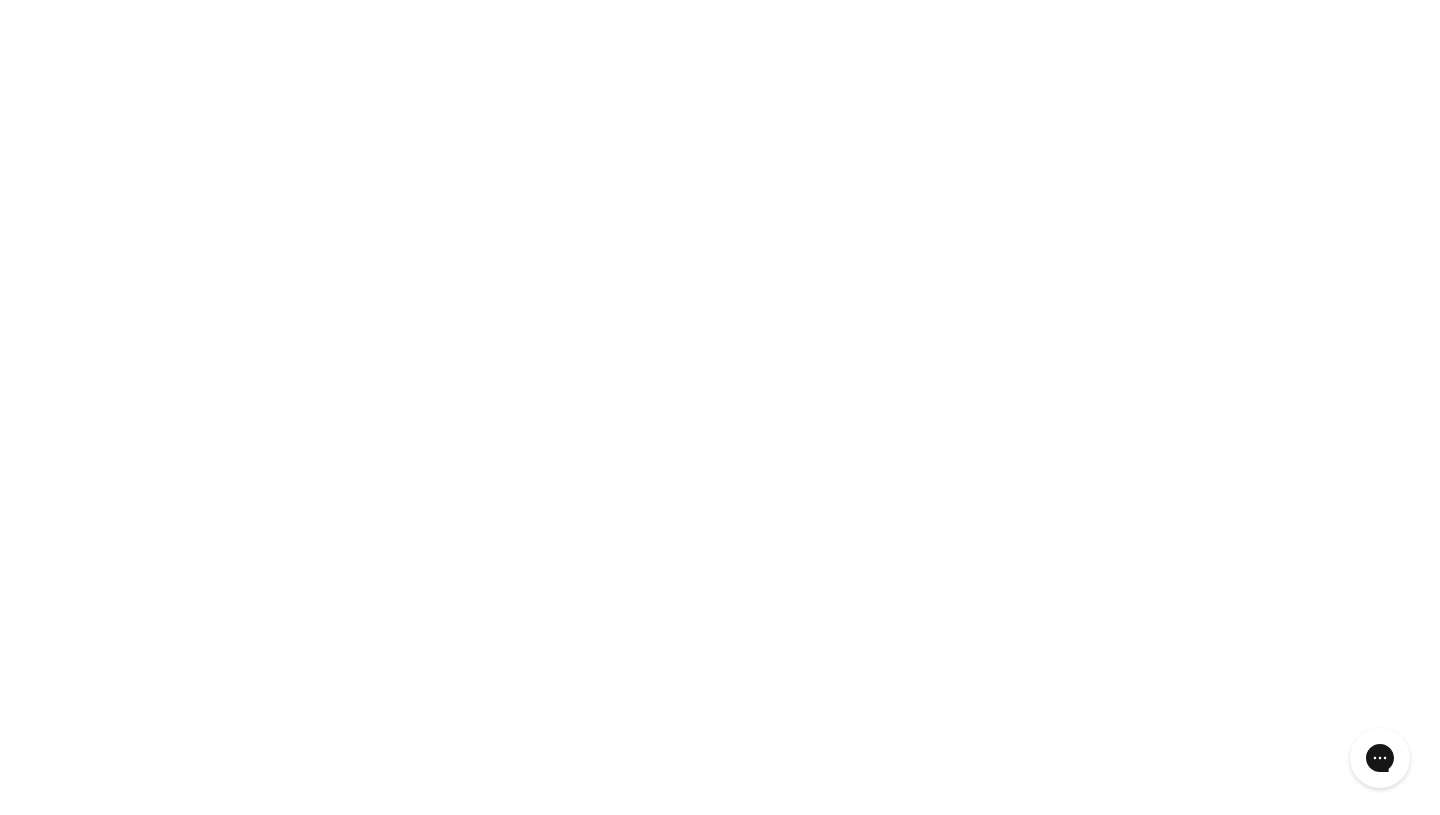 click at bounding box center [0, 0] 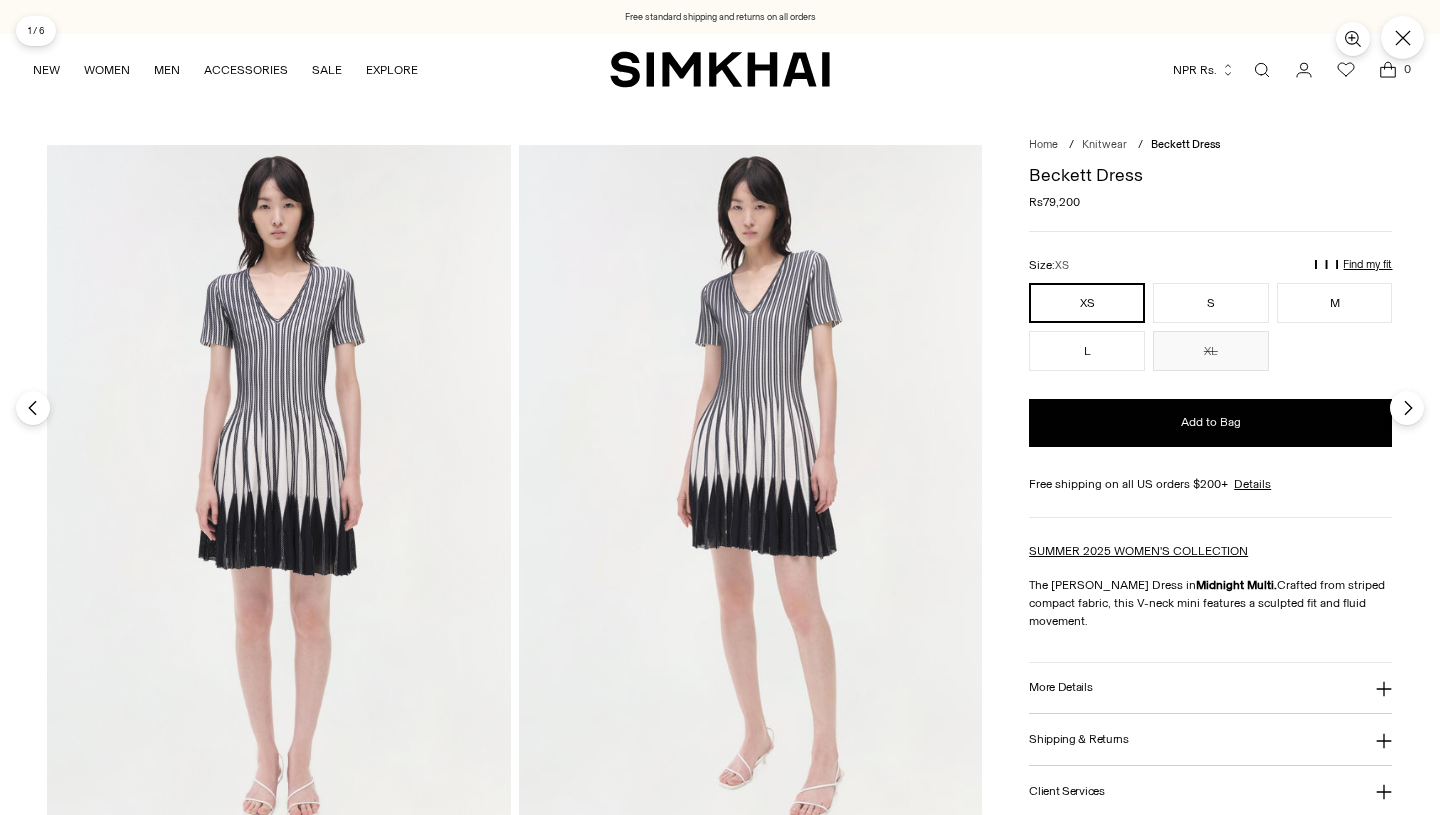 scroll, scrollTop: 0, scrollLeft: 0, axis: both 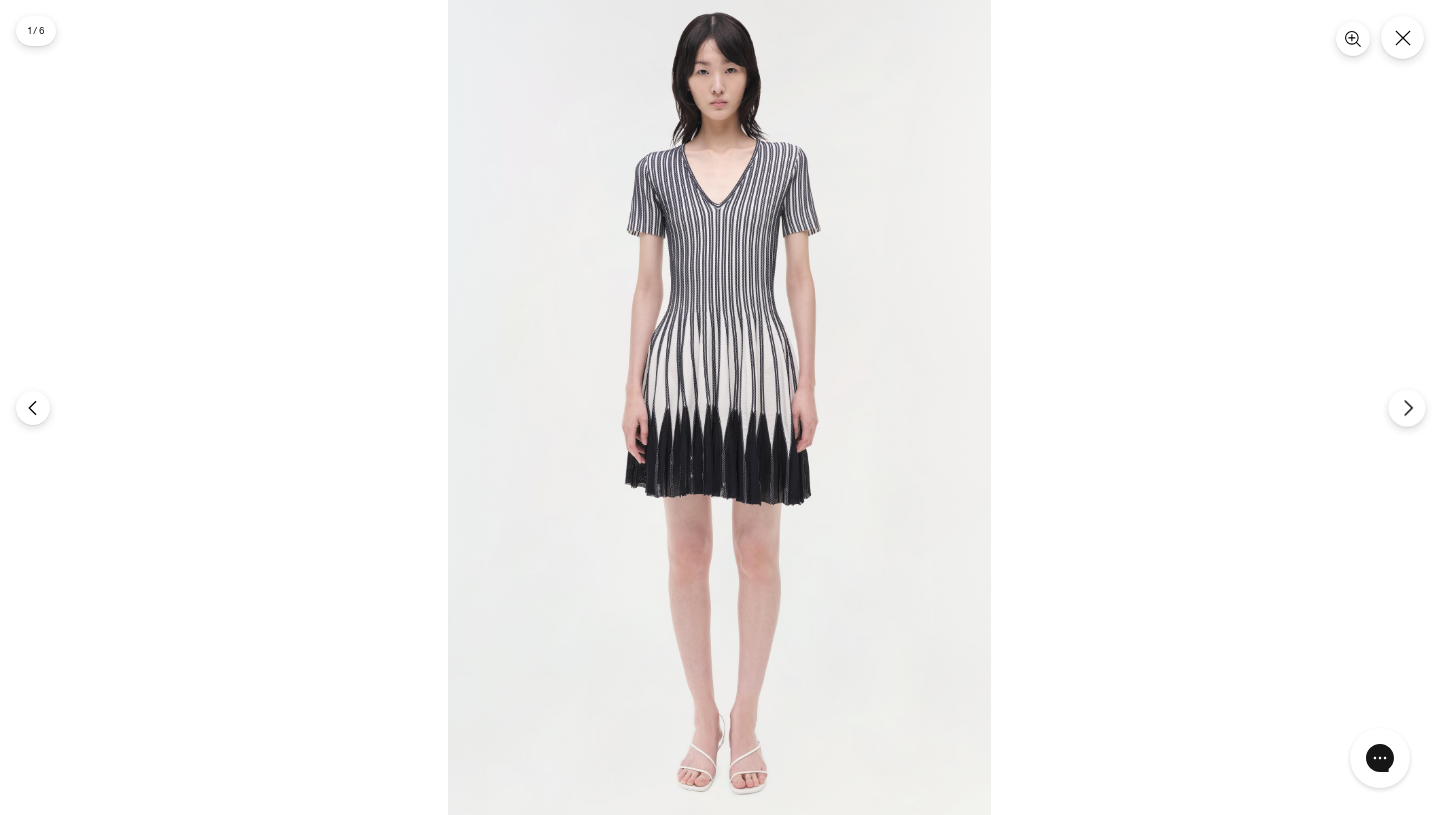 click at bounding box center (1406, 407) 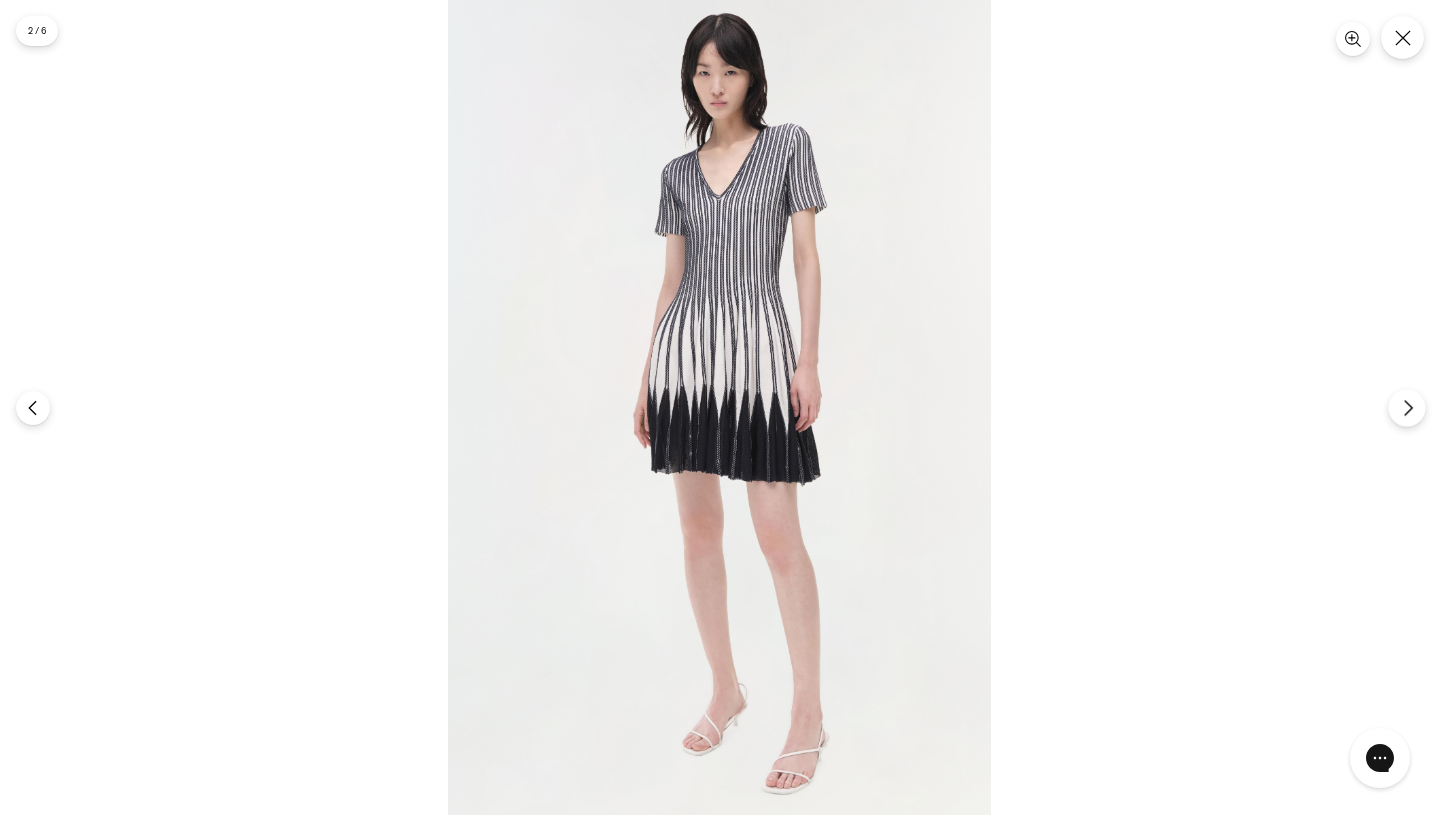 click 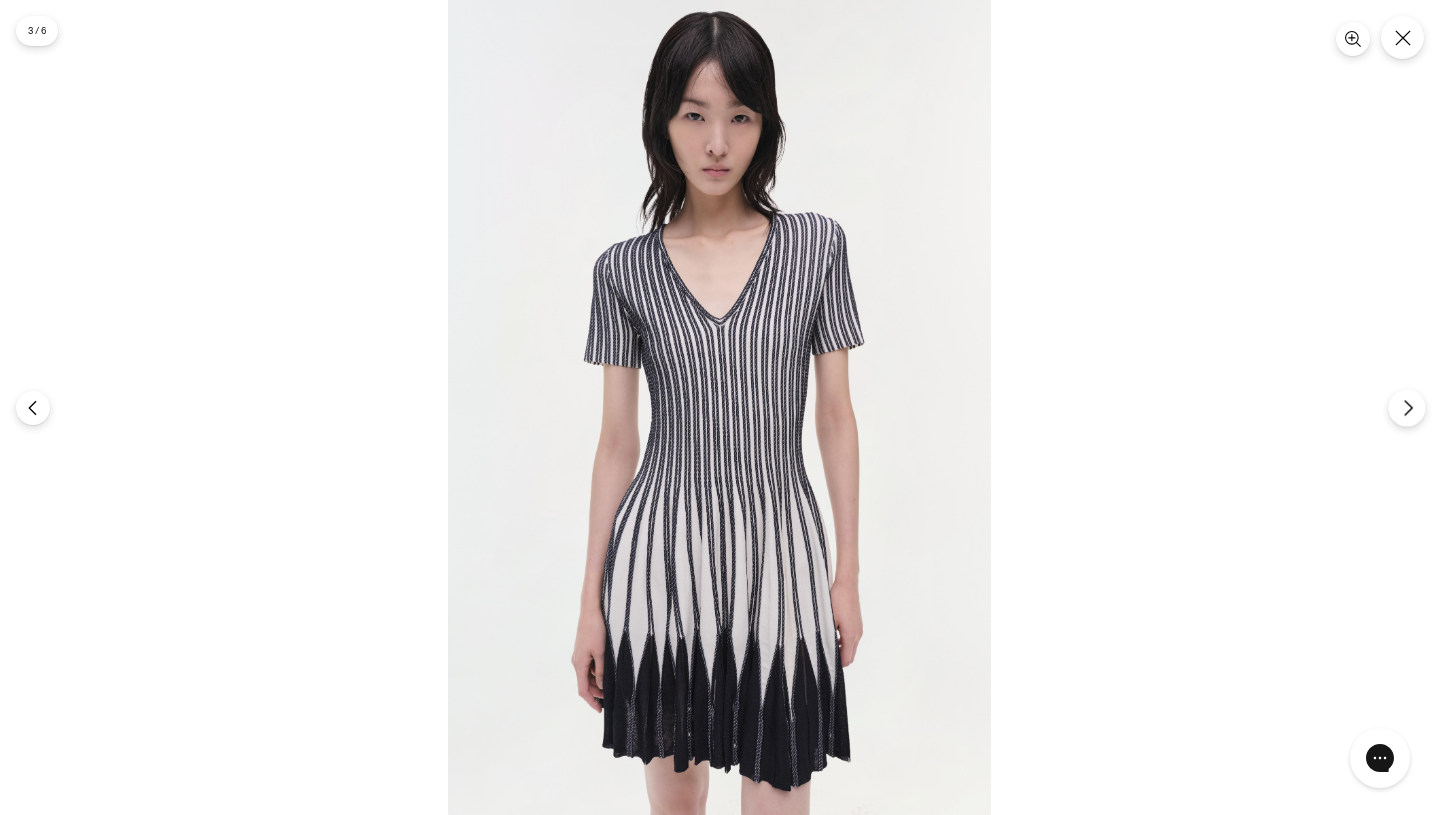 click 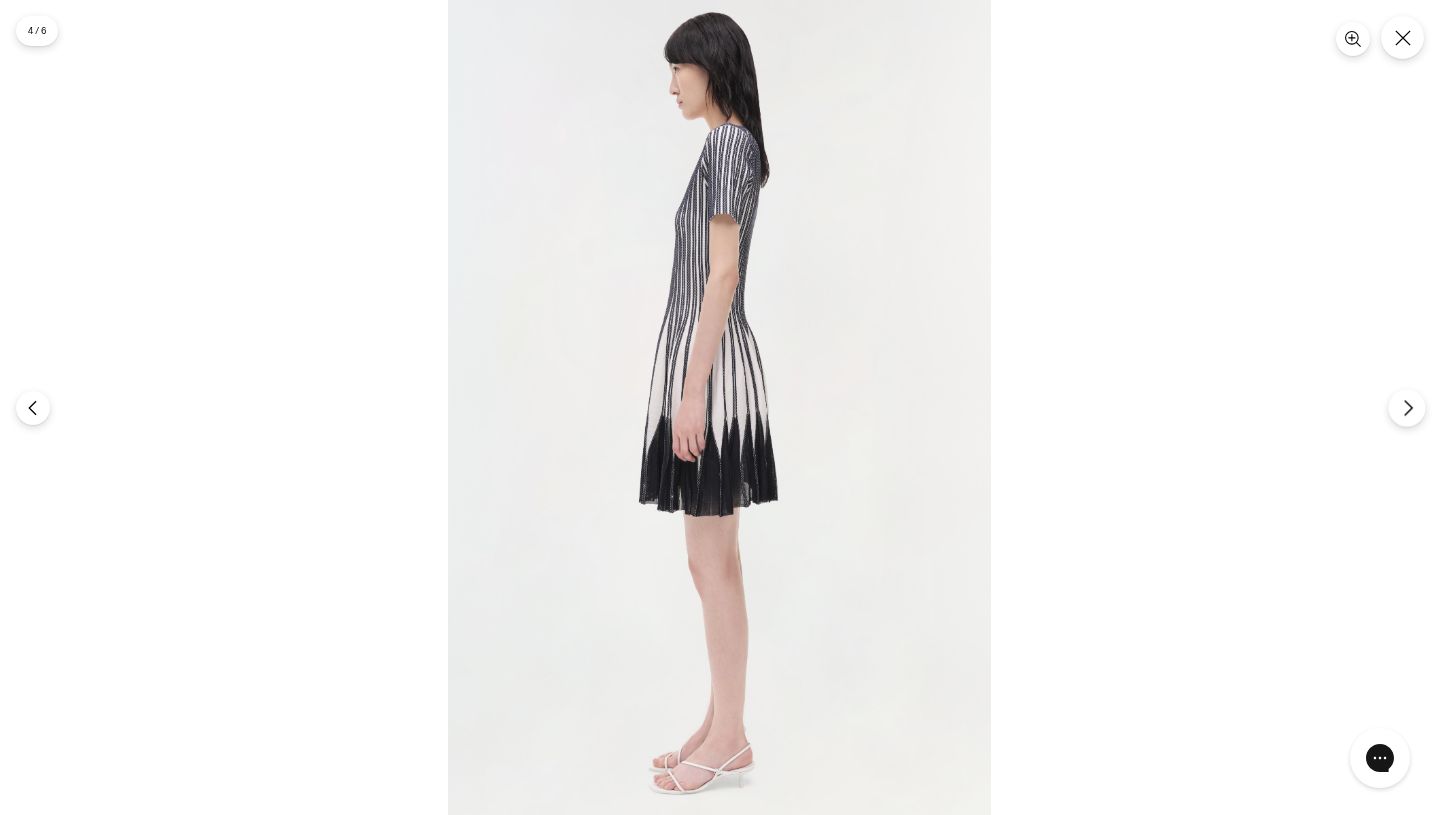 click 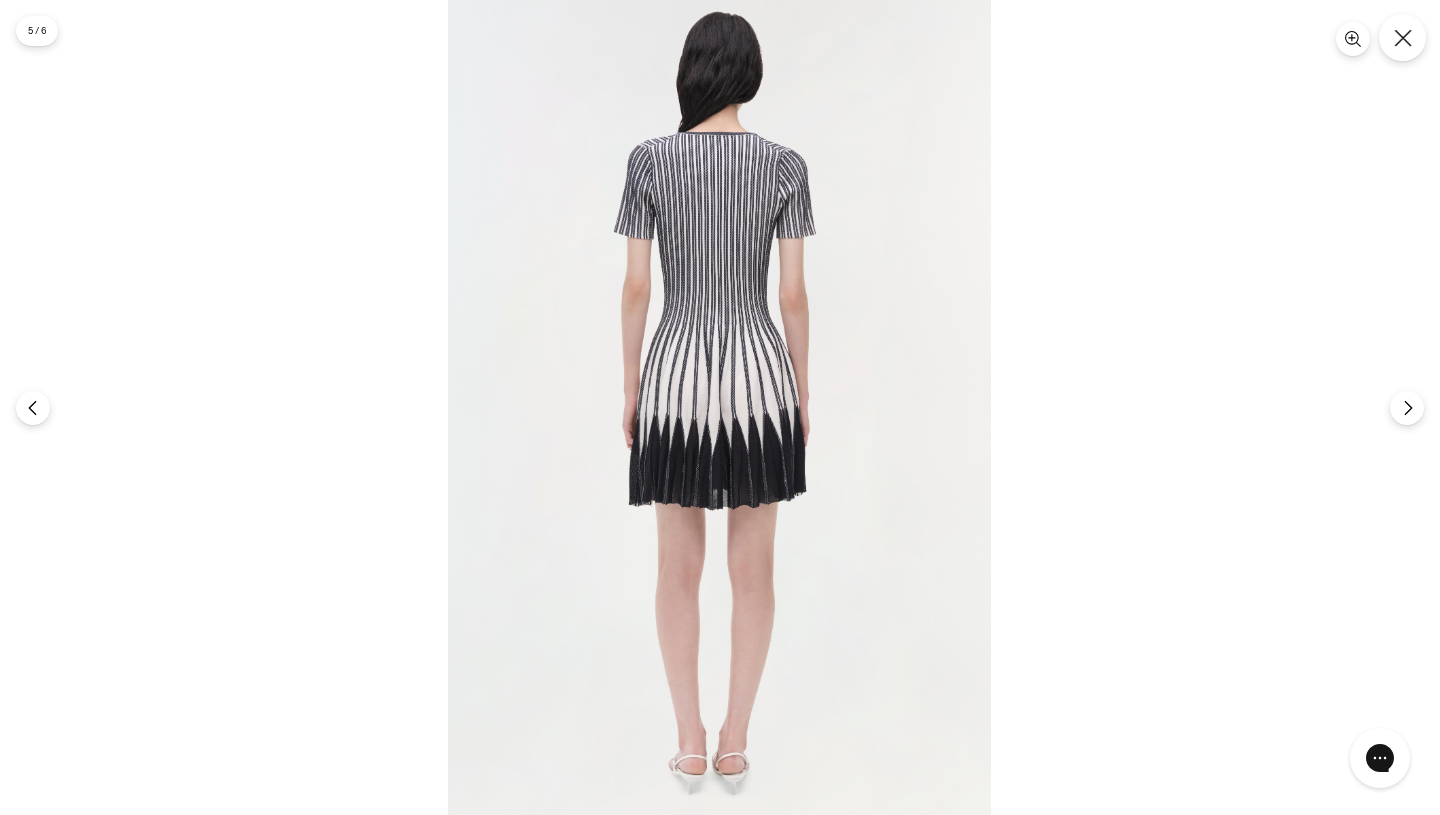click 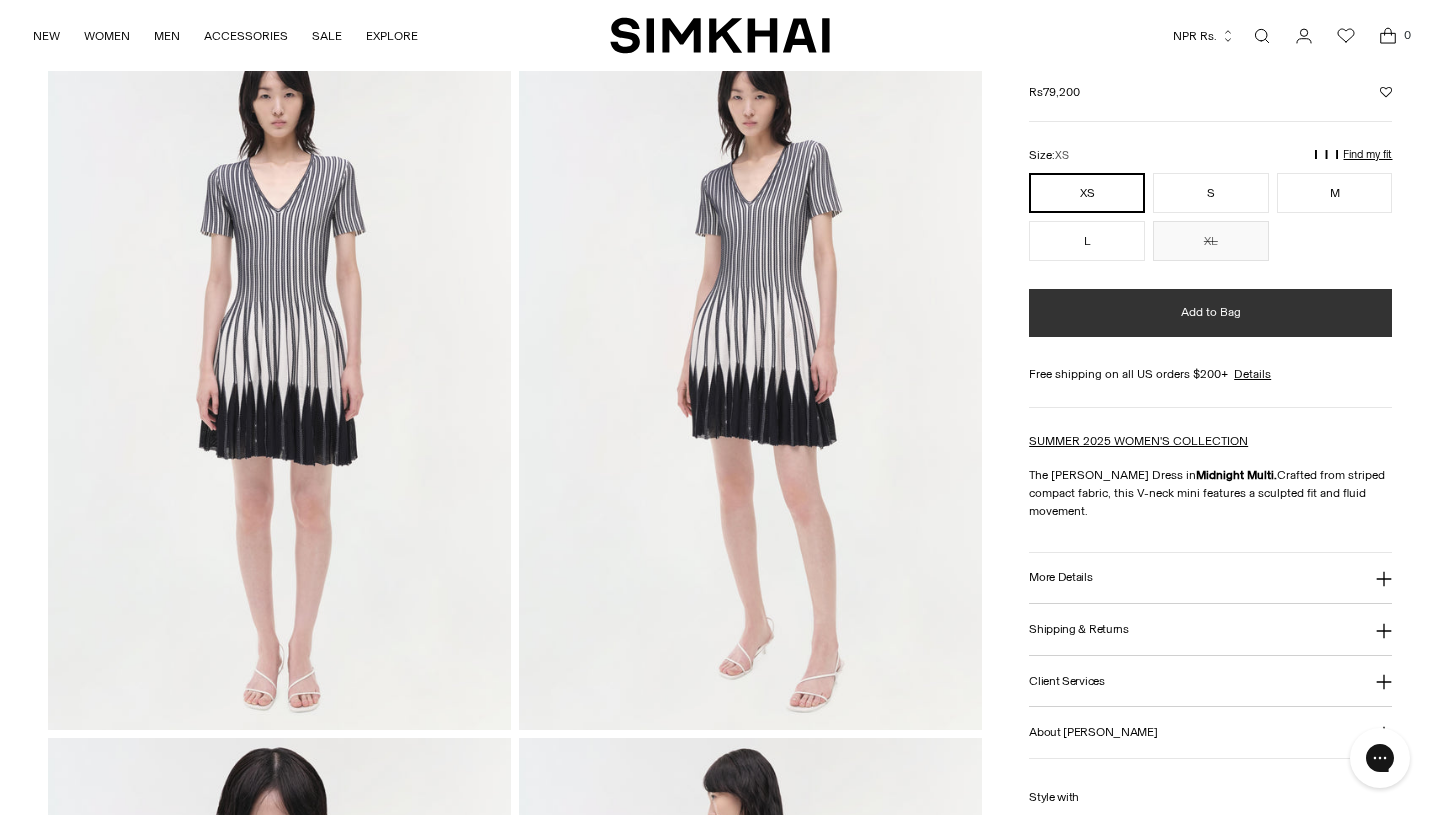 scroll, scrollTop: 112, scrollLeft: 0, axis: vertical 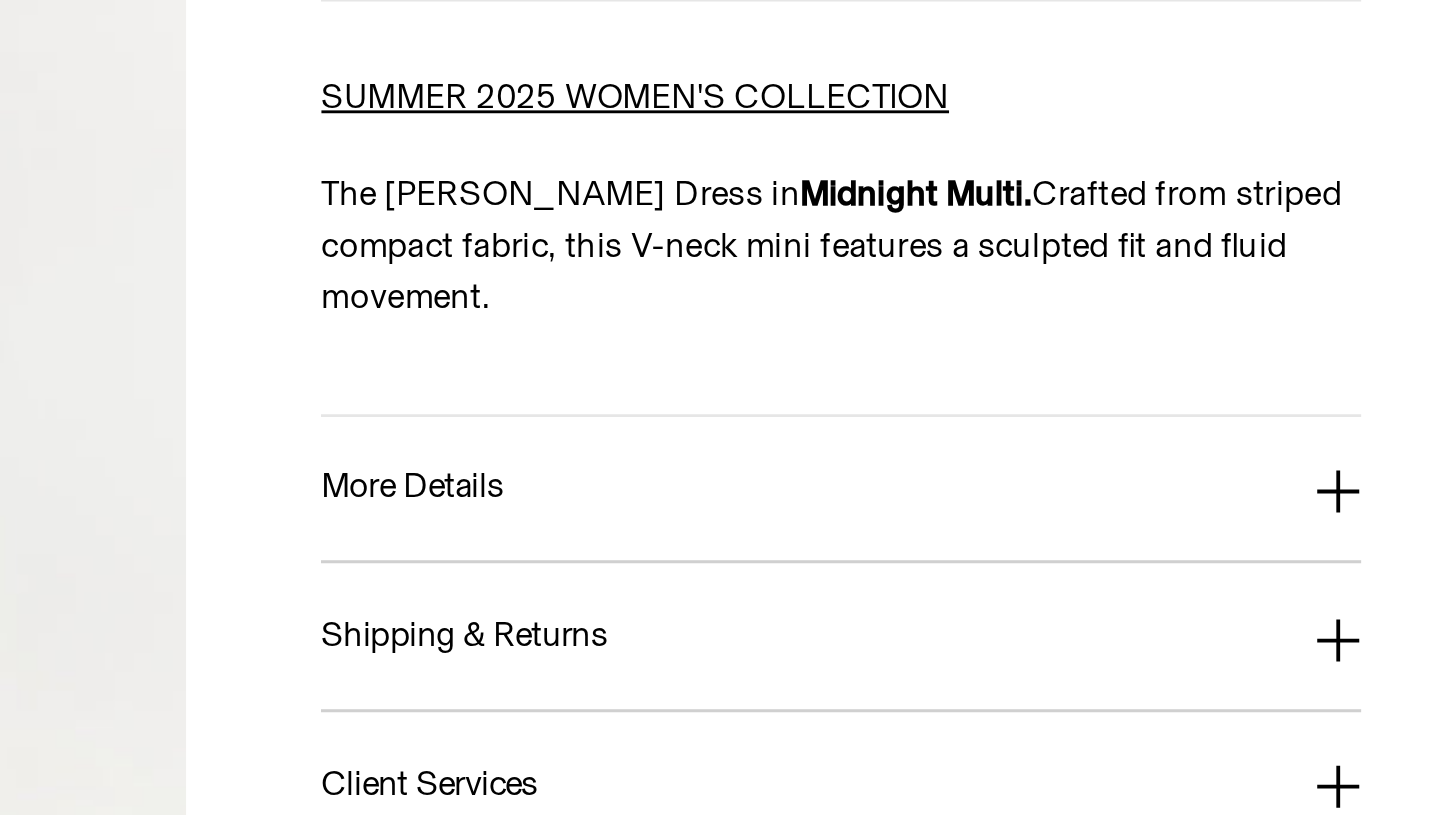 click 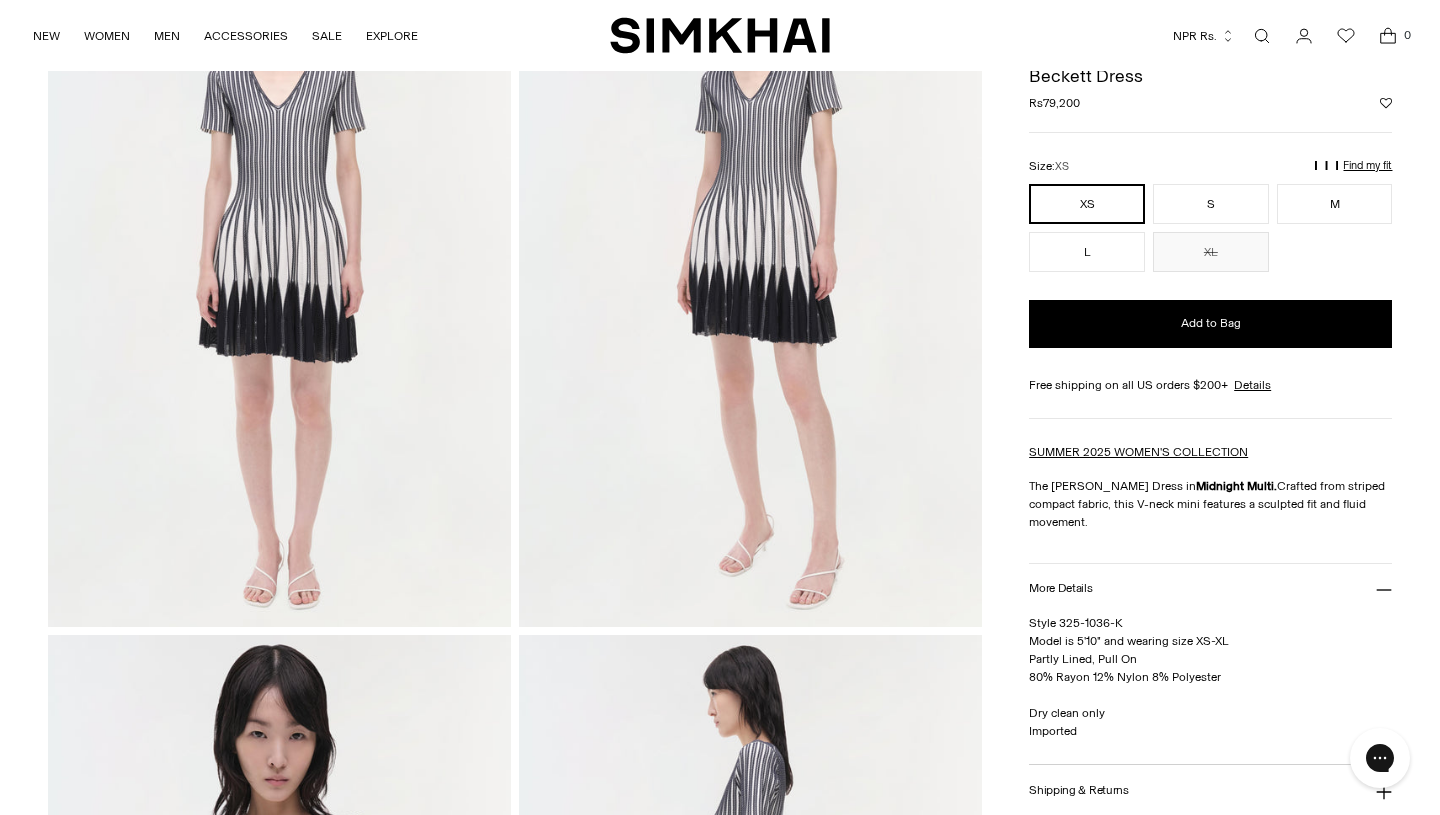 scroll, scrollTop: 0, scrollLeft: 0, axis: both 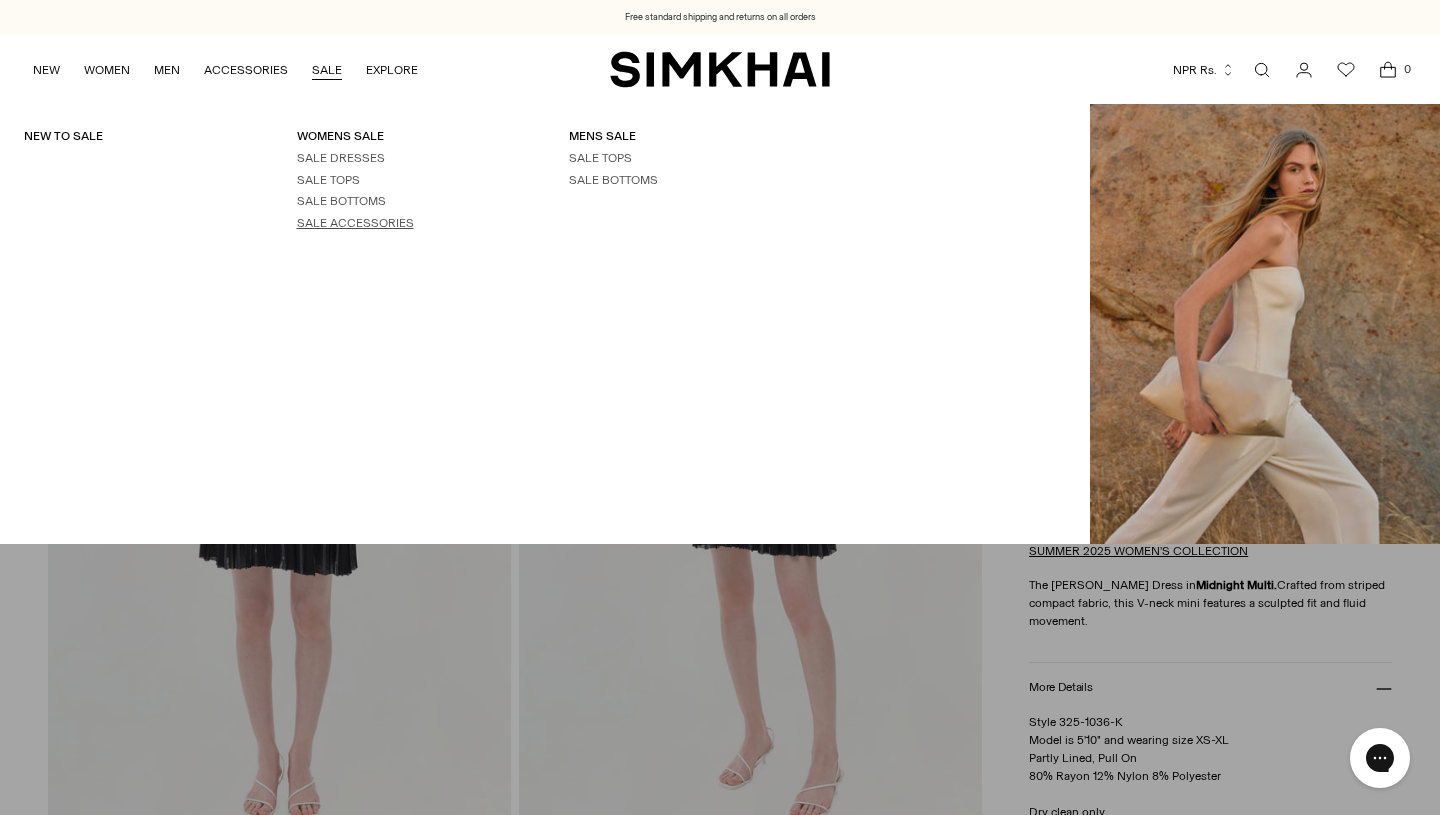 click on "SALE ACCESSORIES" at bounding box center (355, 223) 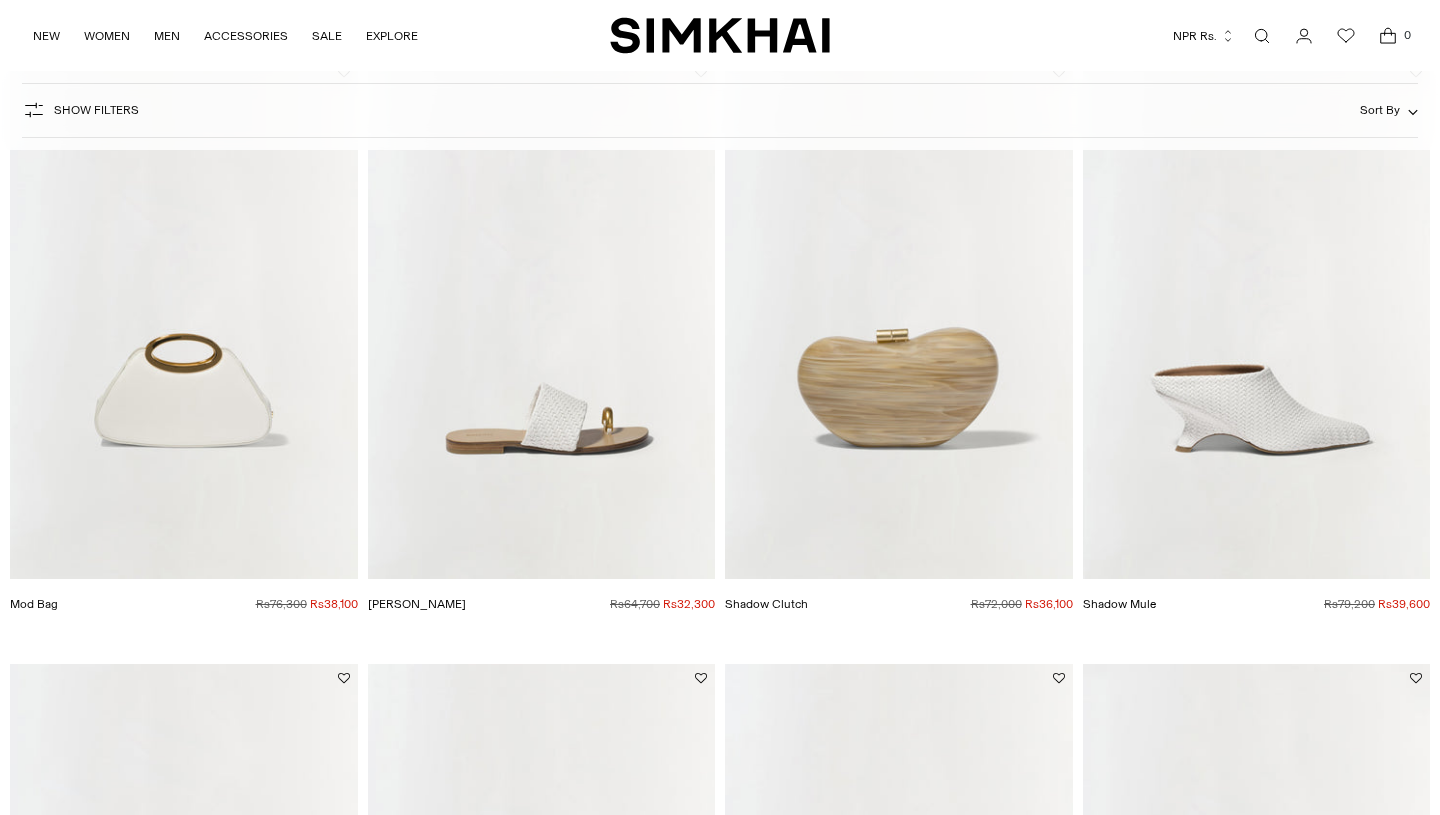 scroll, scrollTop: 264, scrollLeft: 0, axis: vertical 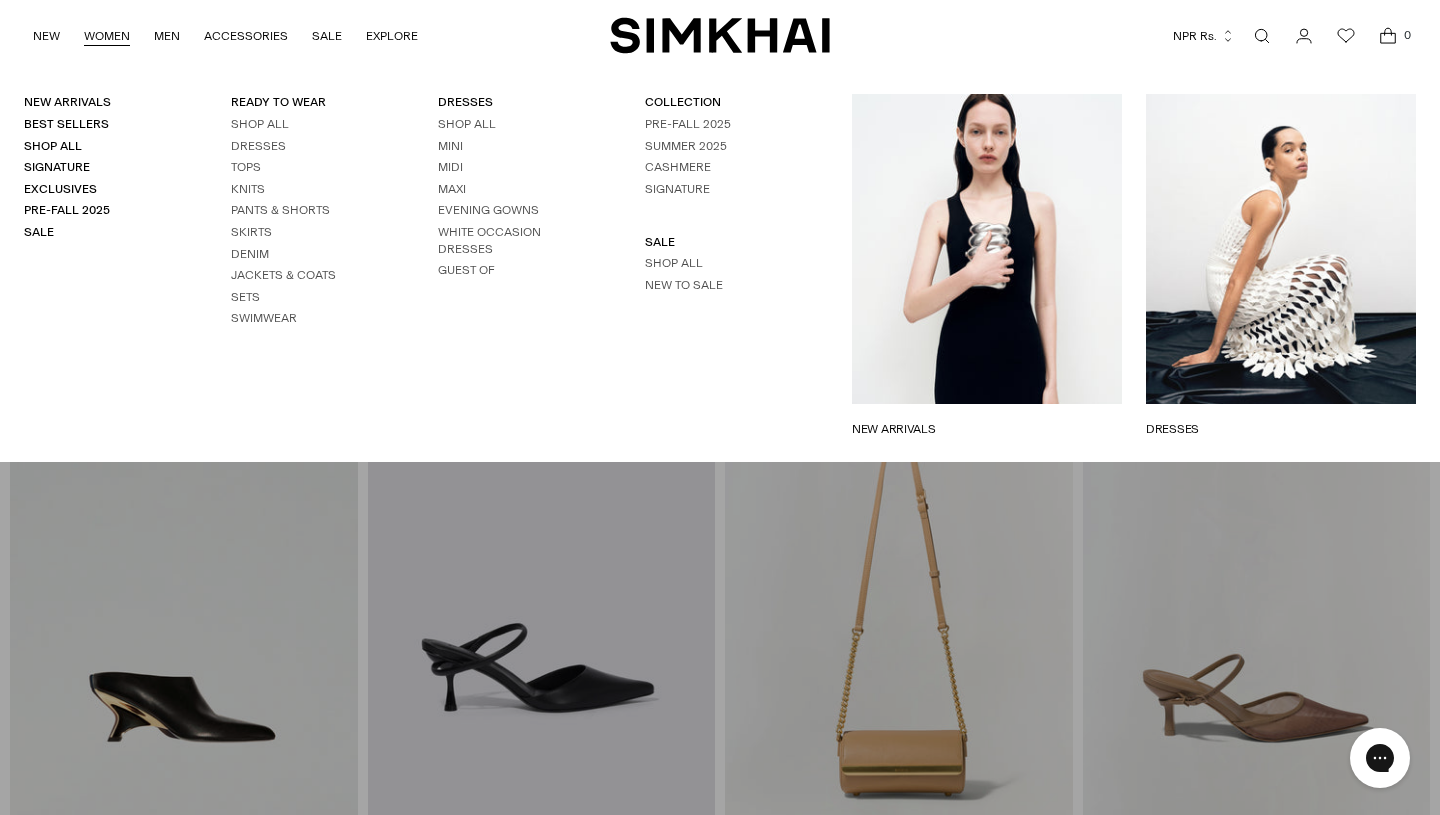click on "WOMEN" at bounding box center [107, 36] 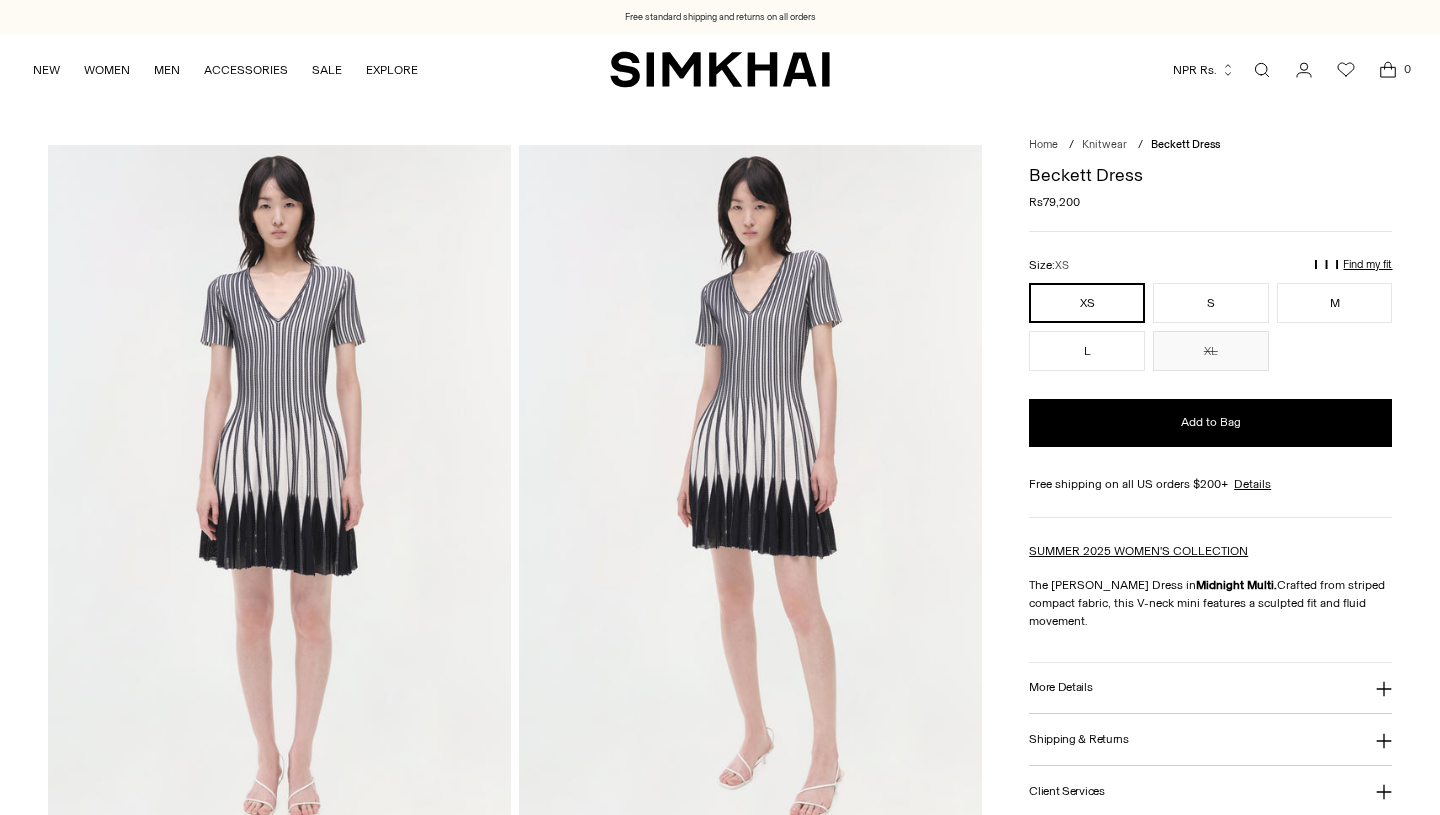 scroll, scrollTop: 0, scrollLeft: 0, axis: both 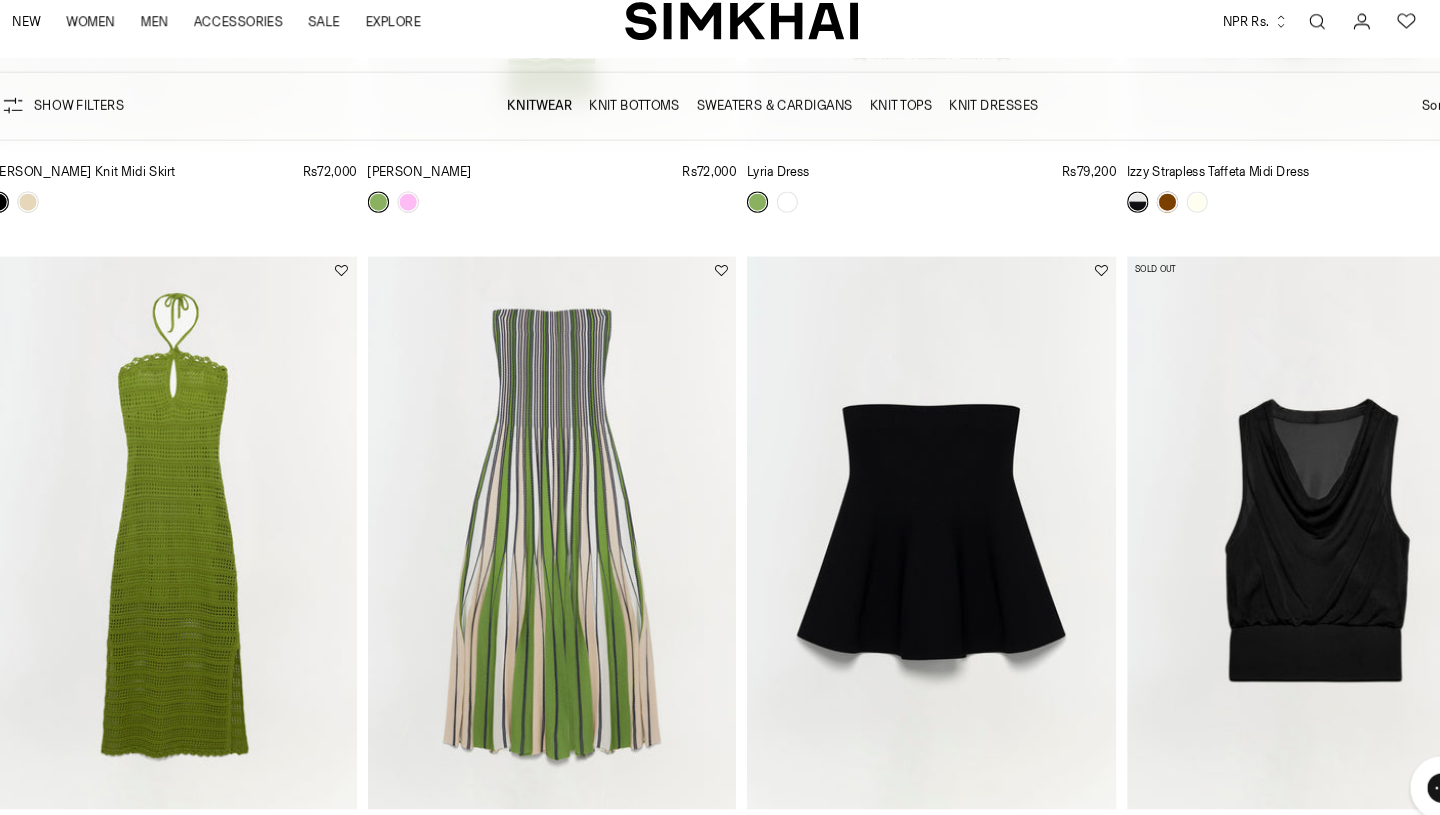 click at bounding box center [0, 0] 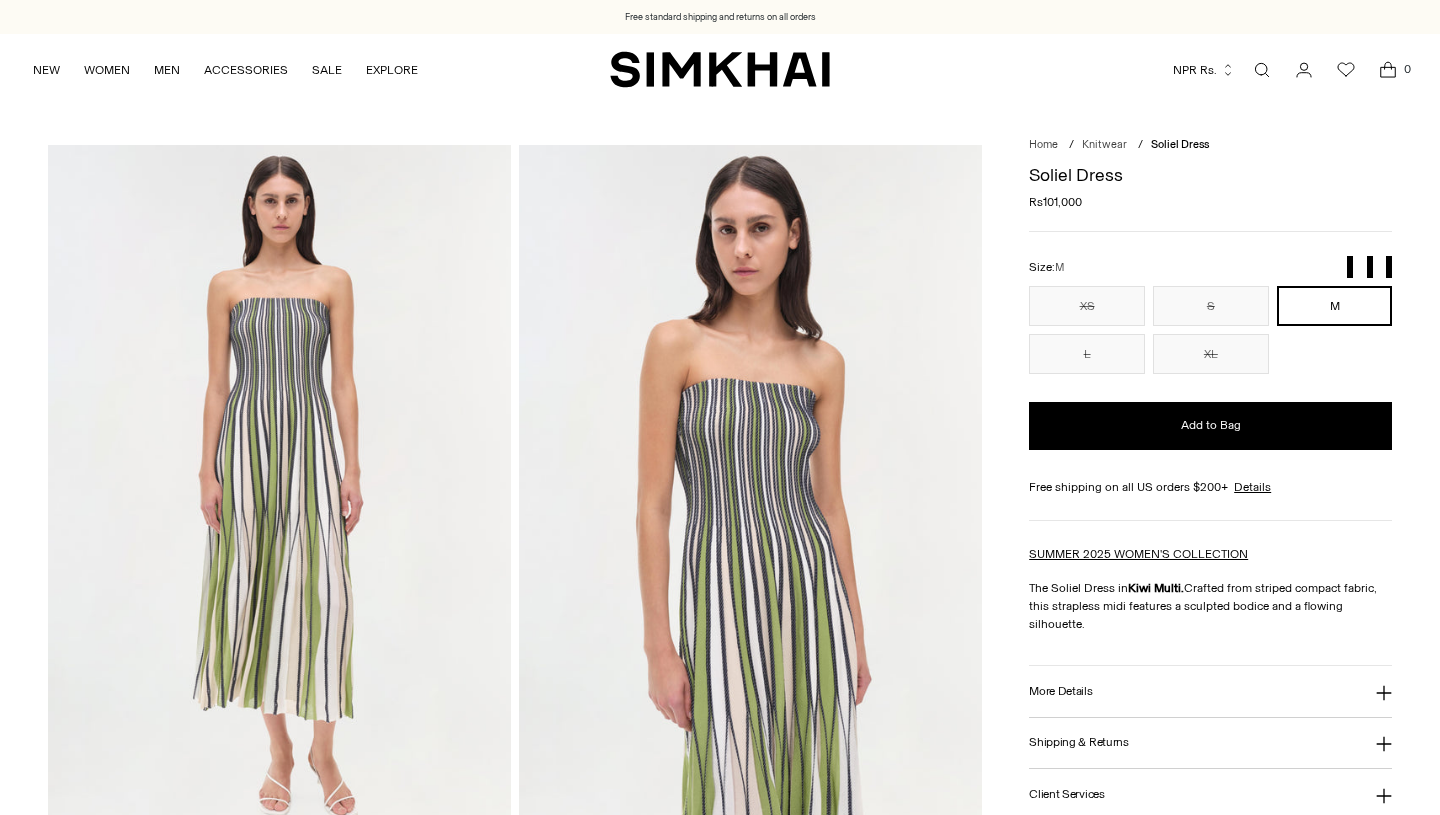 scroll, scrollTop: 0, scrollLeft: 0, axis: both 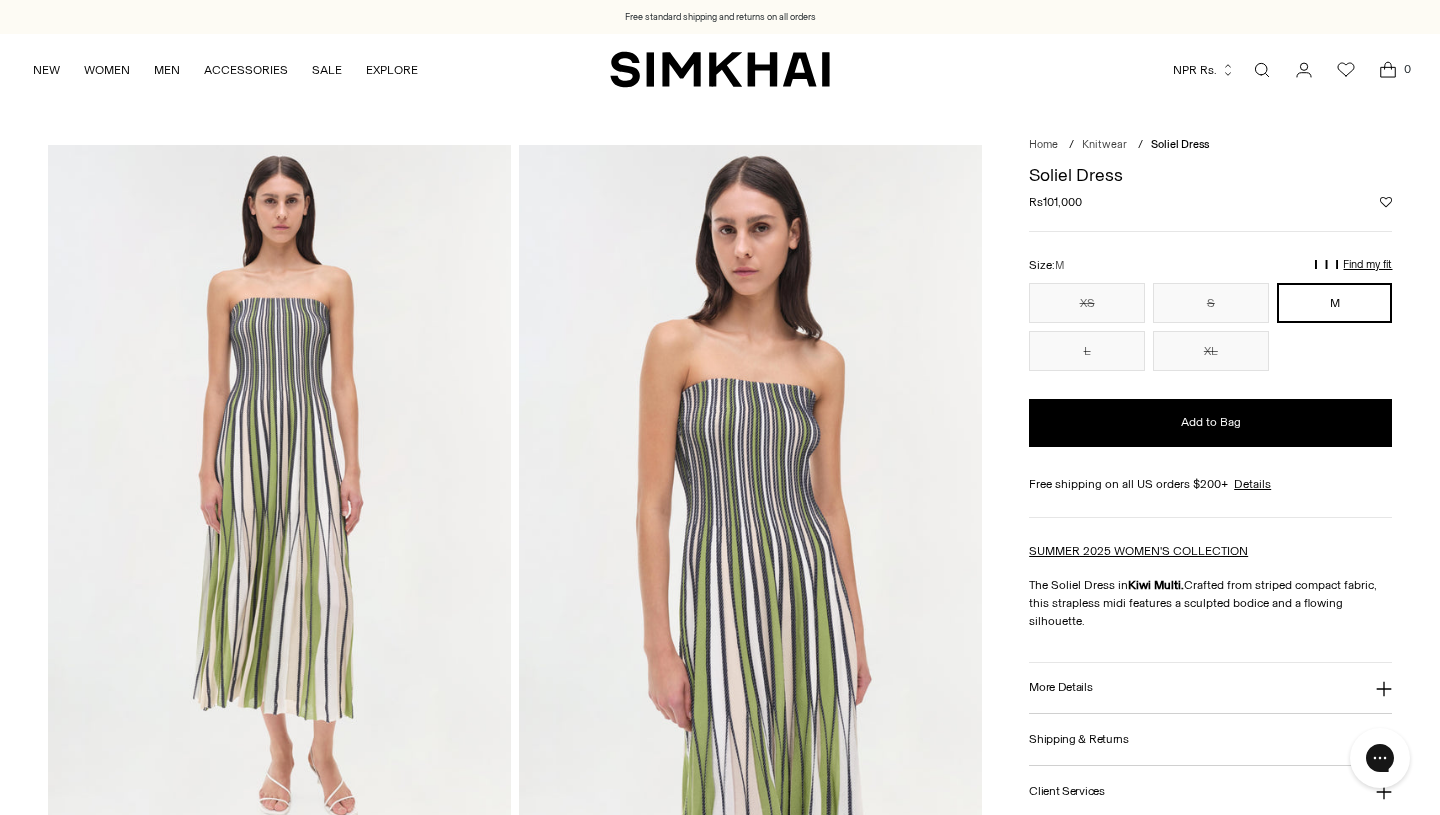 click at bounding box center (750, 492) 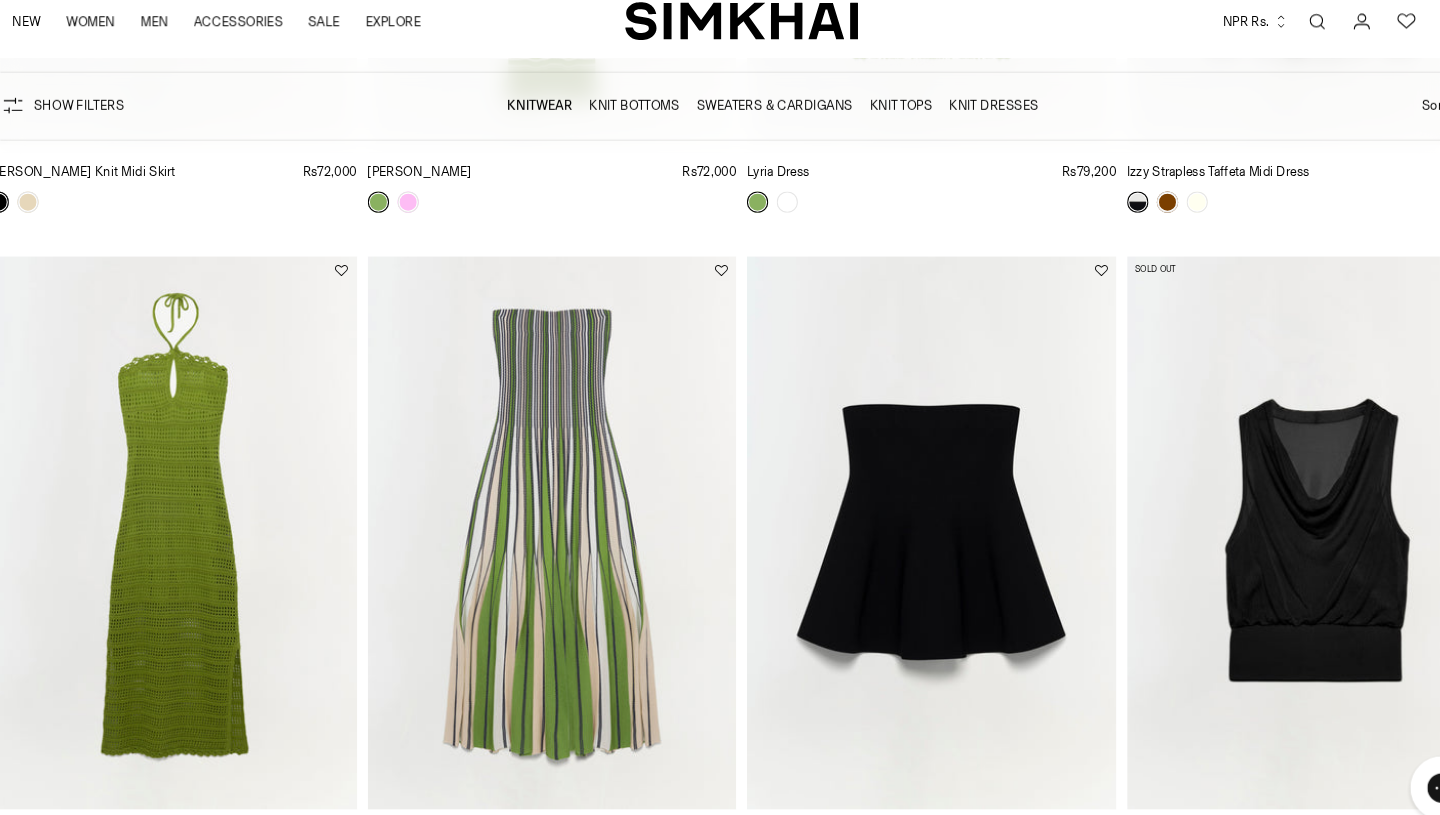 scroll, scrollTop: 0, scrollLeft: 0, axis: both 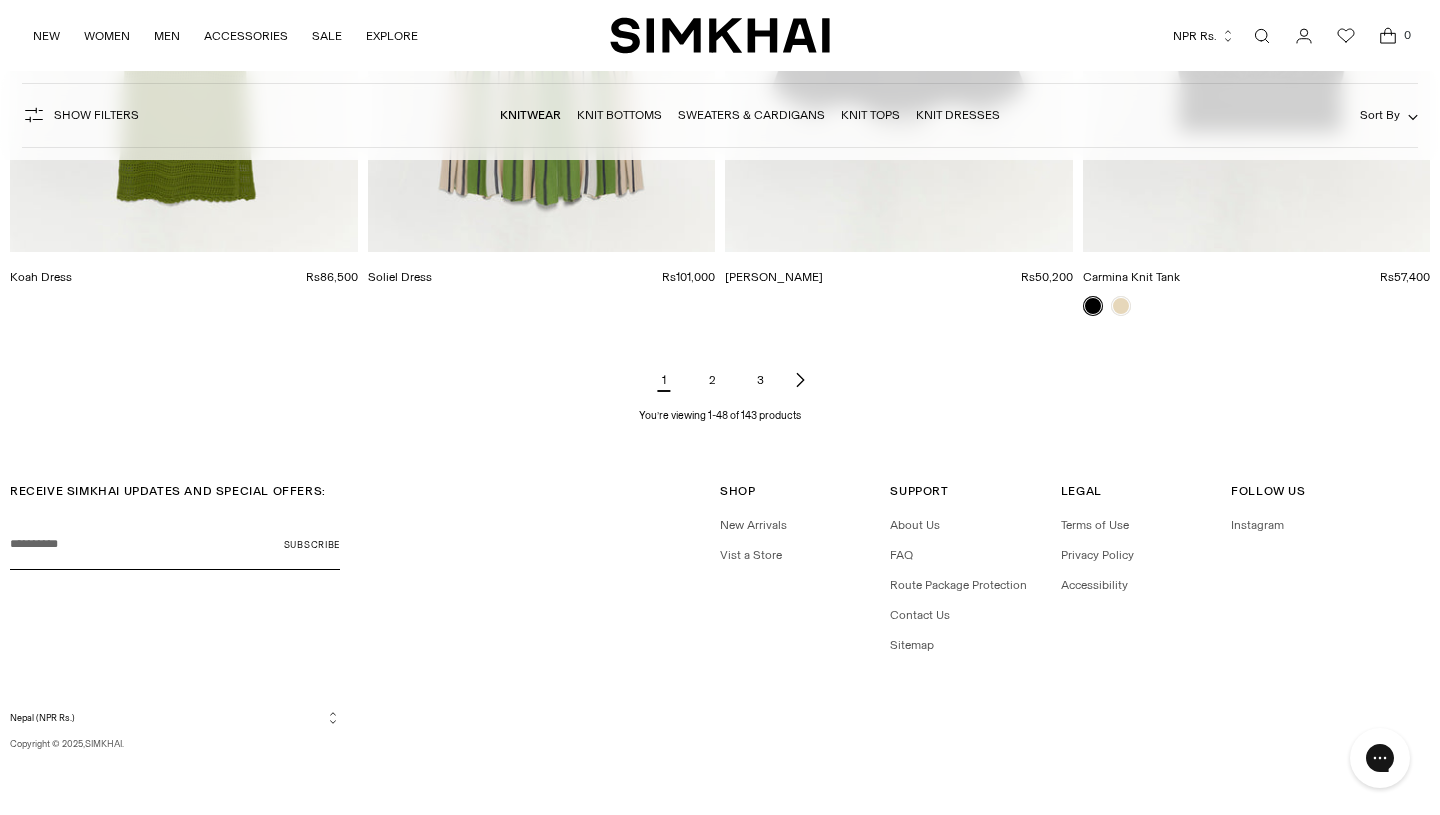 click on "2" at bounding box center [712, 380] 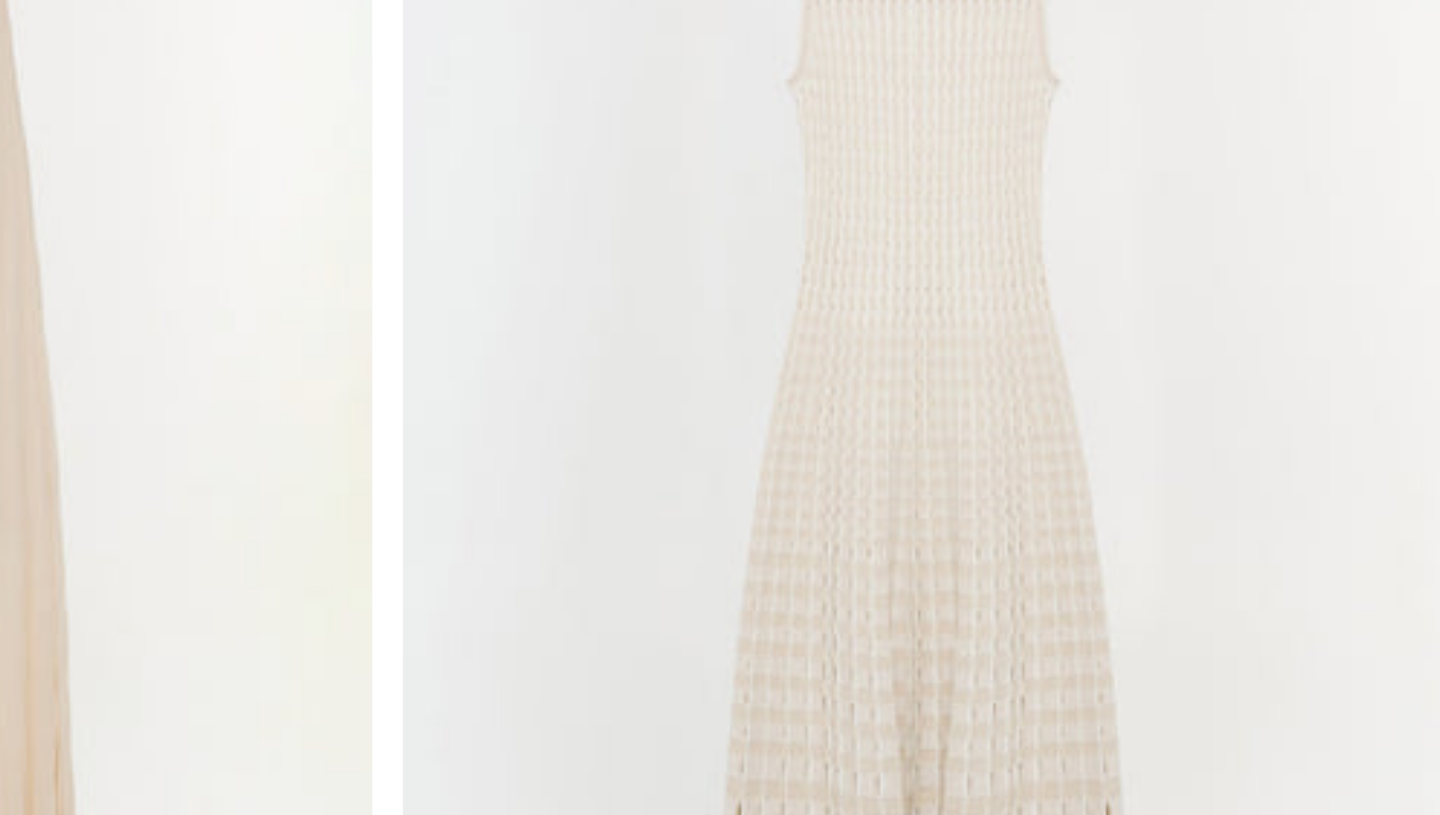 scroll, scrollTop: 0, scrollLeft: 0, axis: both 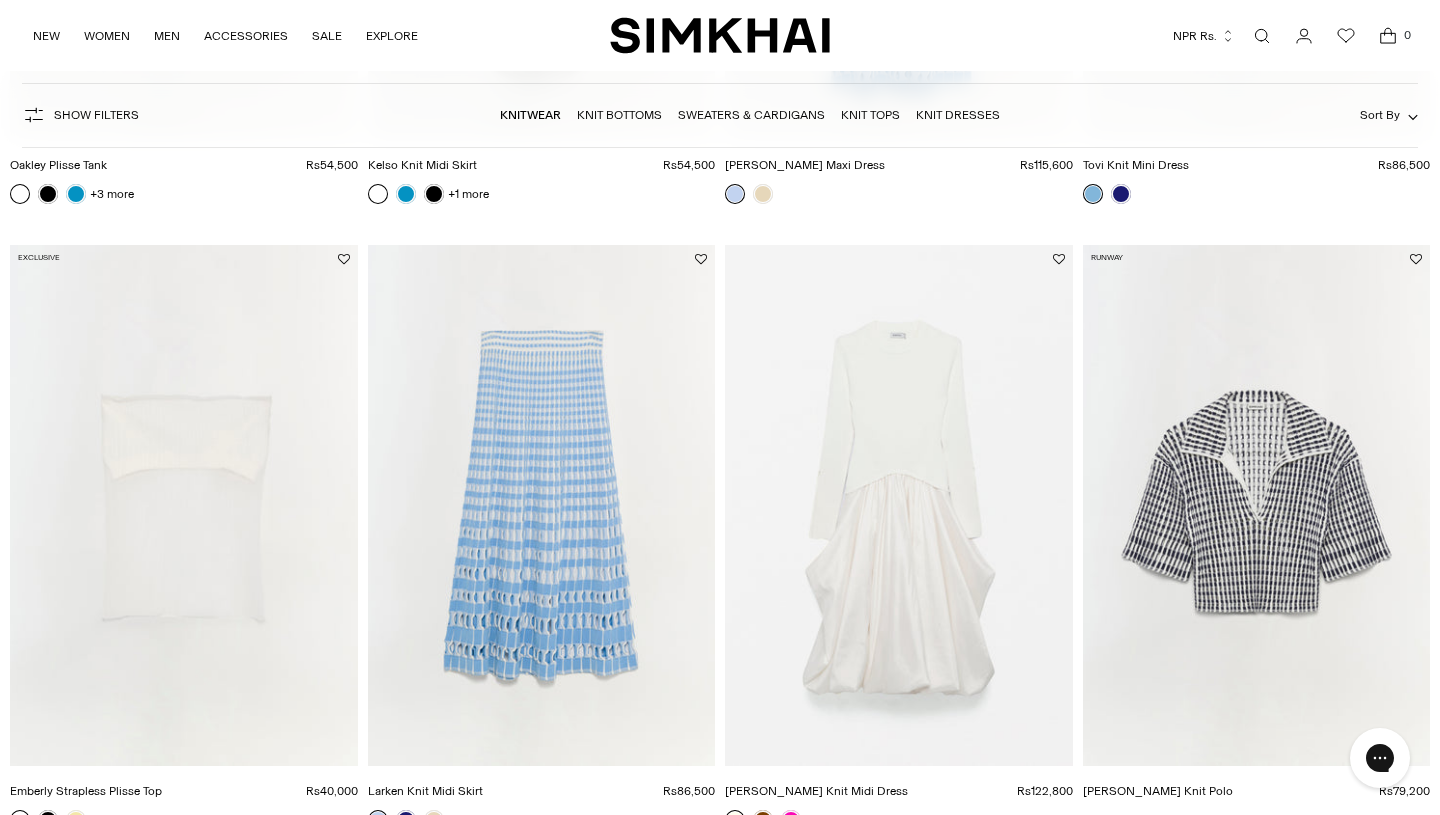 click at bounding box center (0, 0) 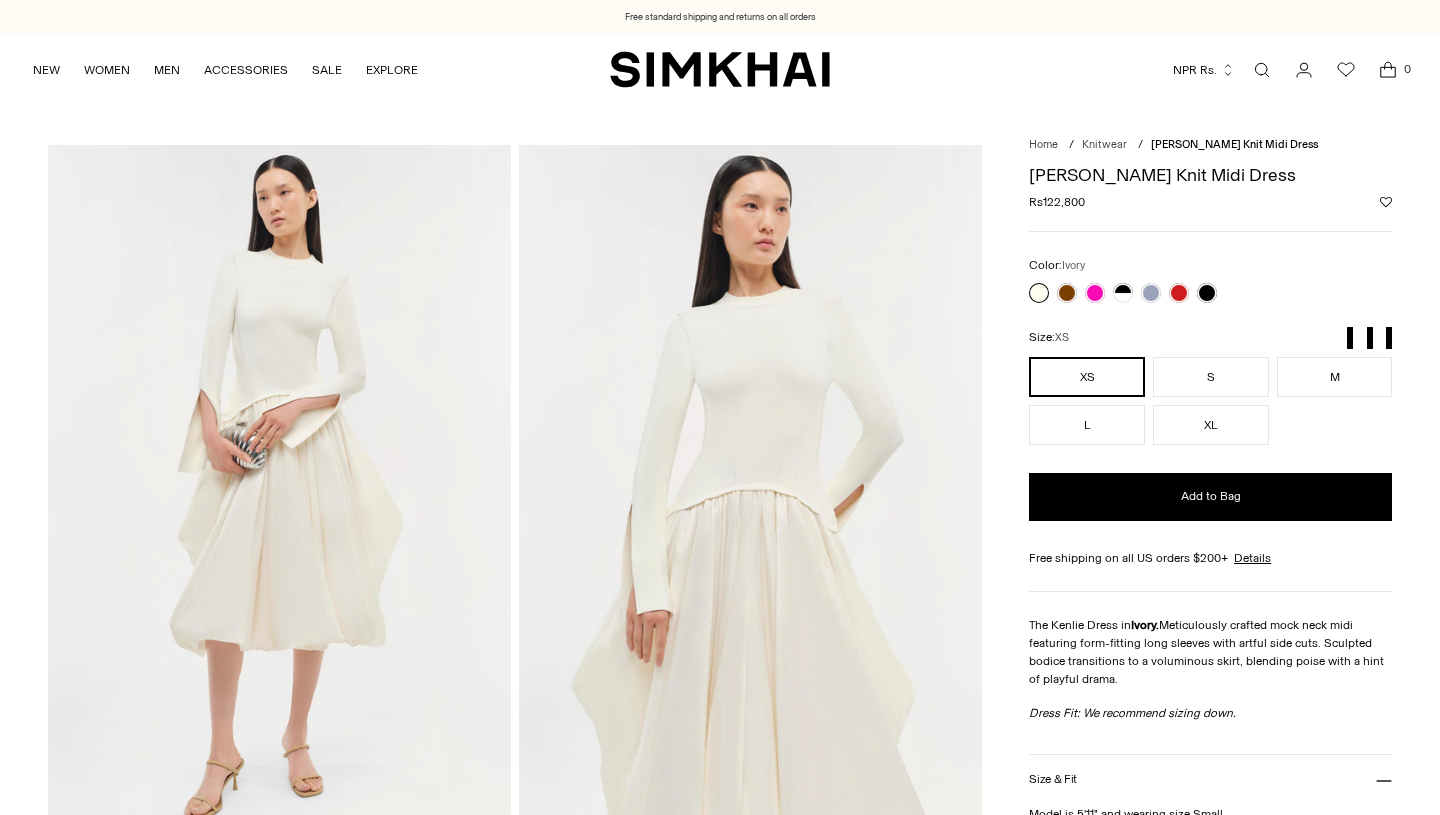scroll, scrollTop: 0, scrollLeft: 0, axis: both 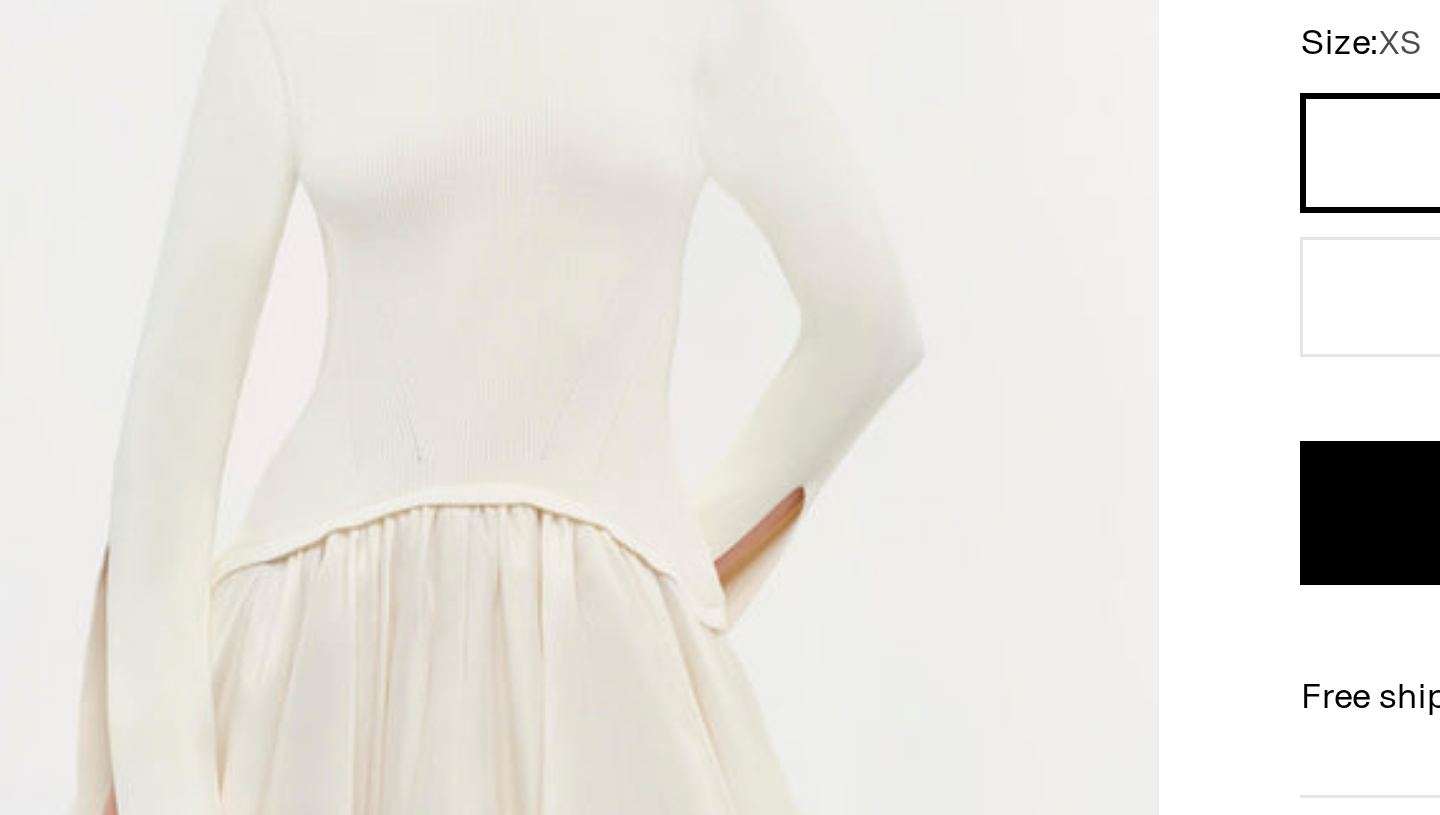 click at bounding box center [750, 492] 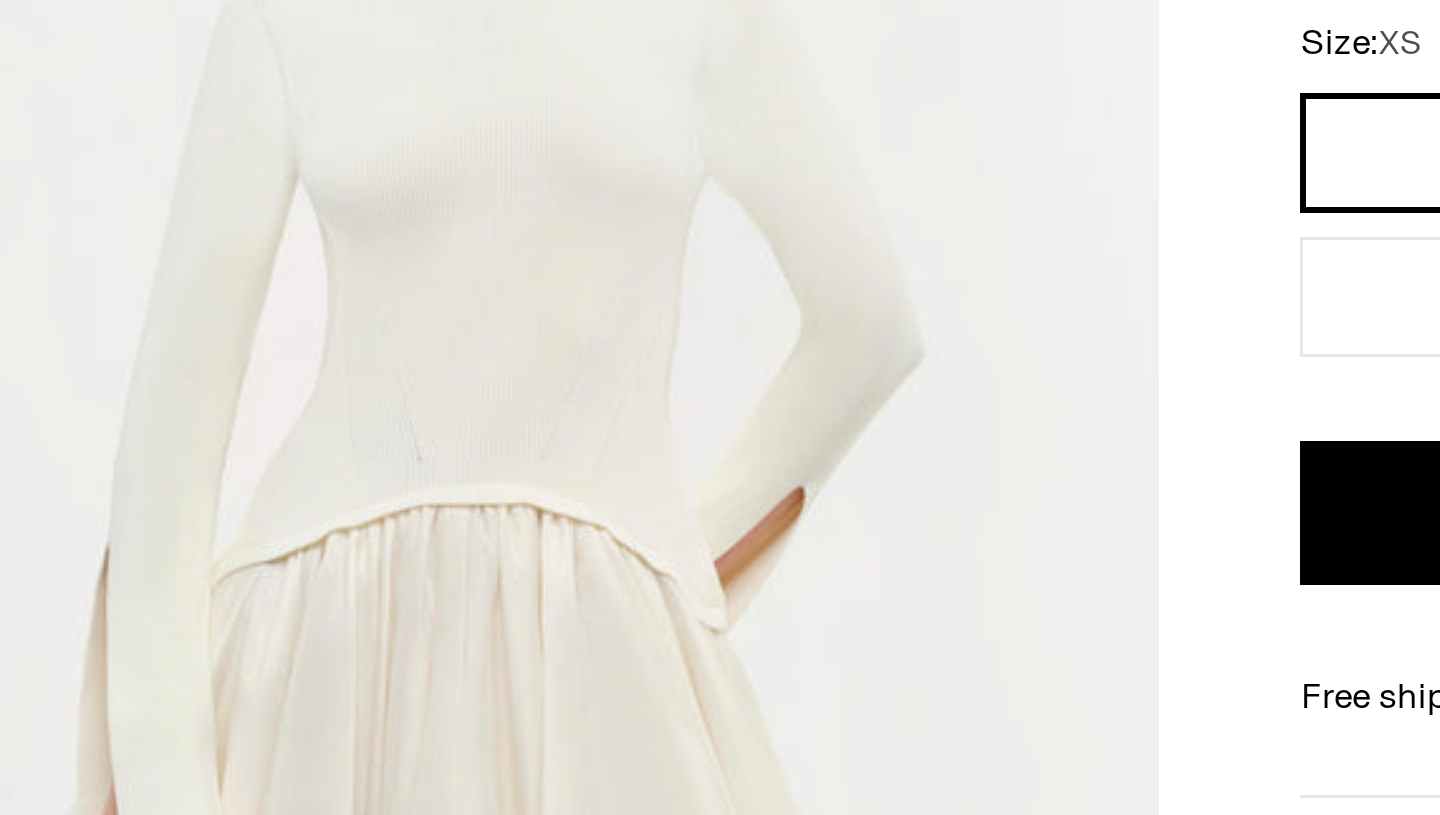 scroll, scrollTop: 0, scrollLeft: 0, axis: both 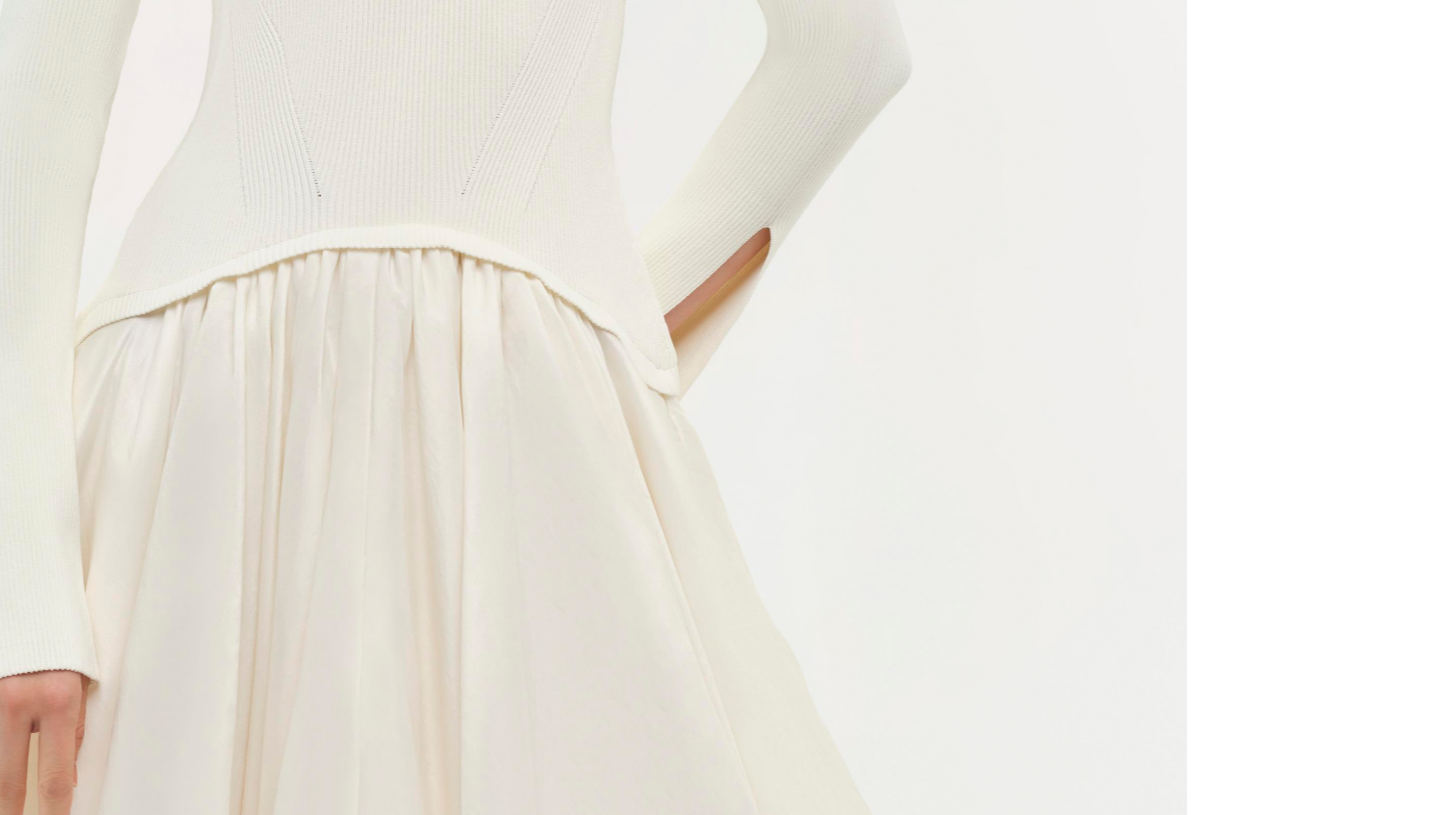 click at bounding box center [719, 407] 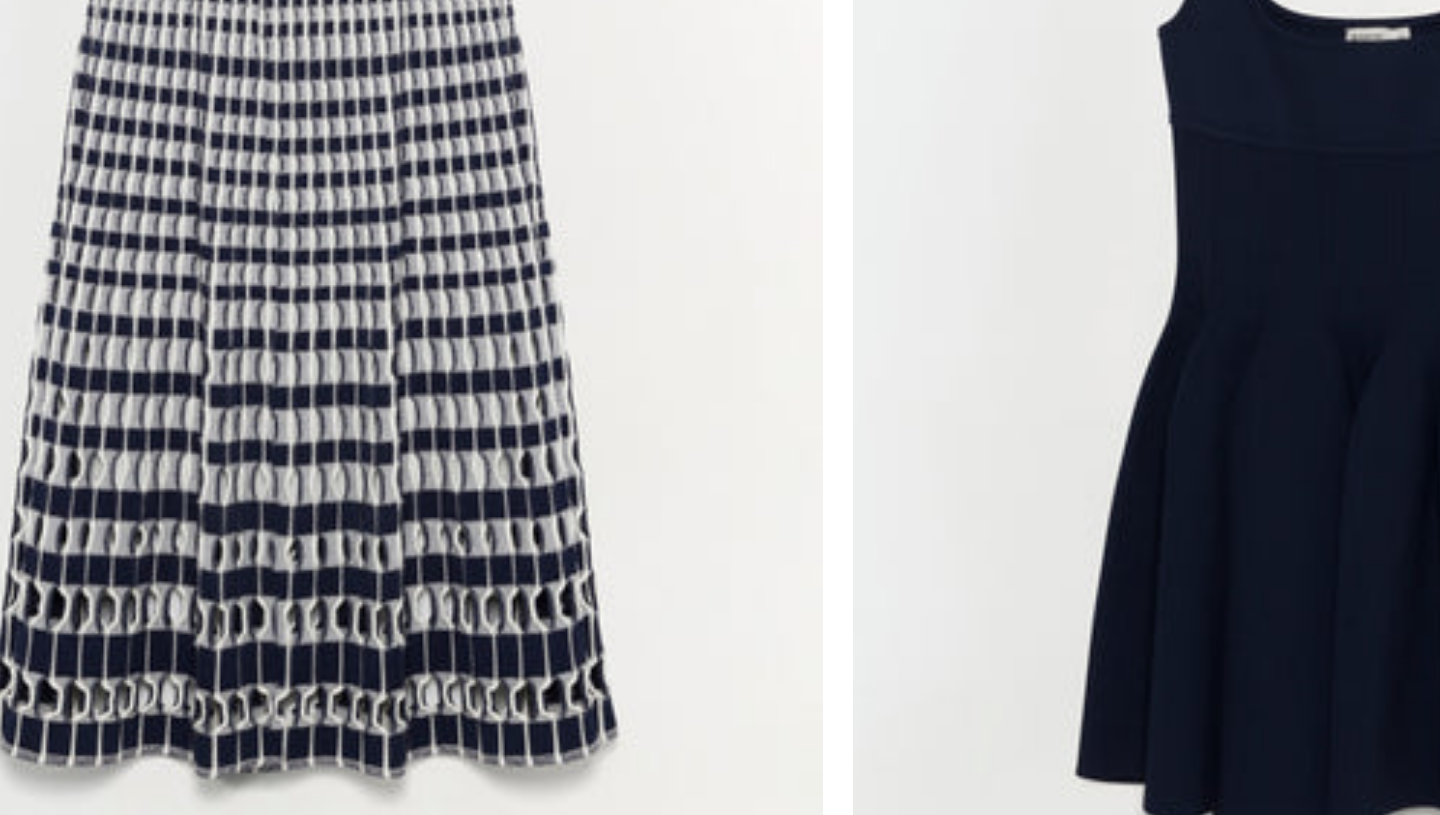 scroll, scrollTop: 0, scrollLeft: 0, axis: both 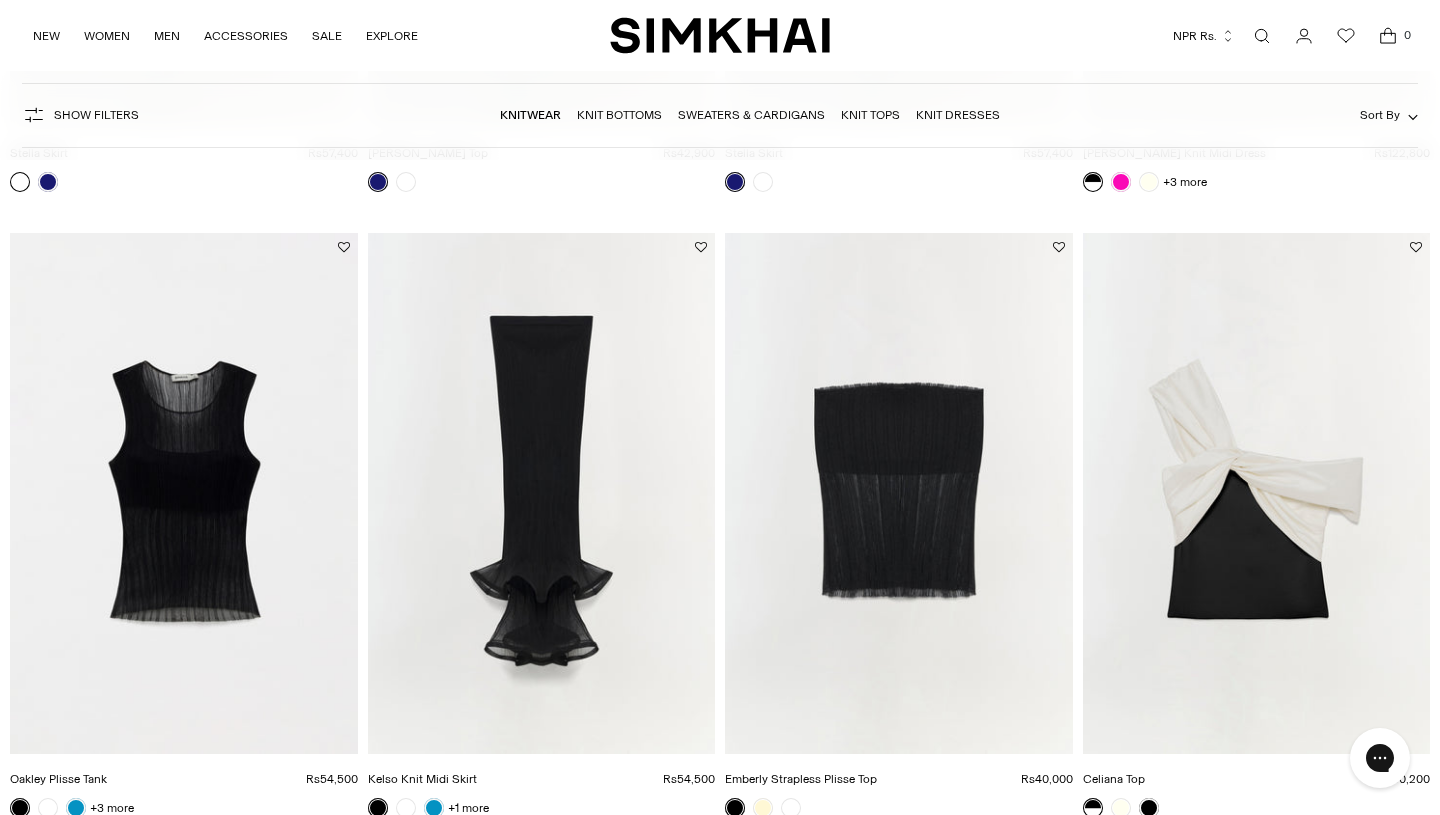 click on "Kelso Knit Midi Skirt
Rs54,500
Unit price
/ per
+1 more" at bounding box center [542, 794] 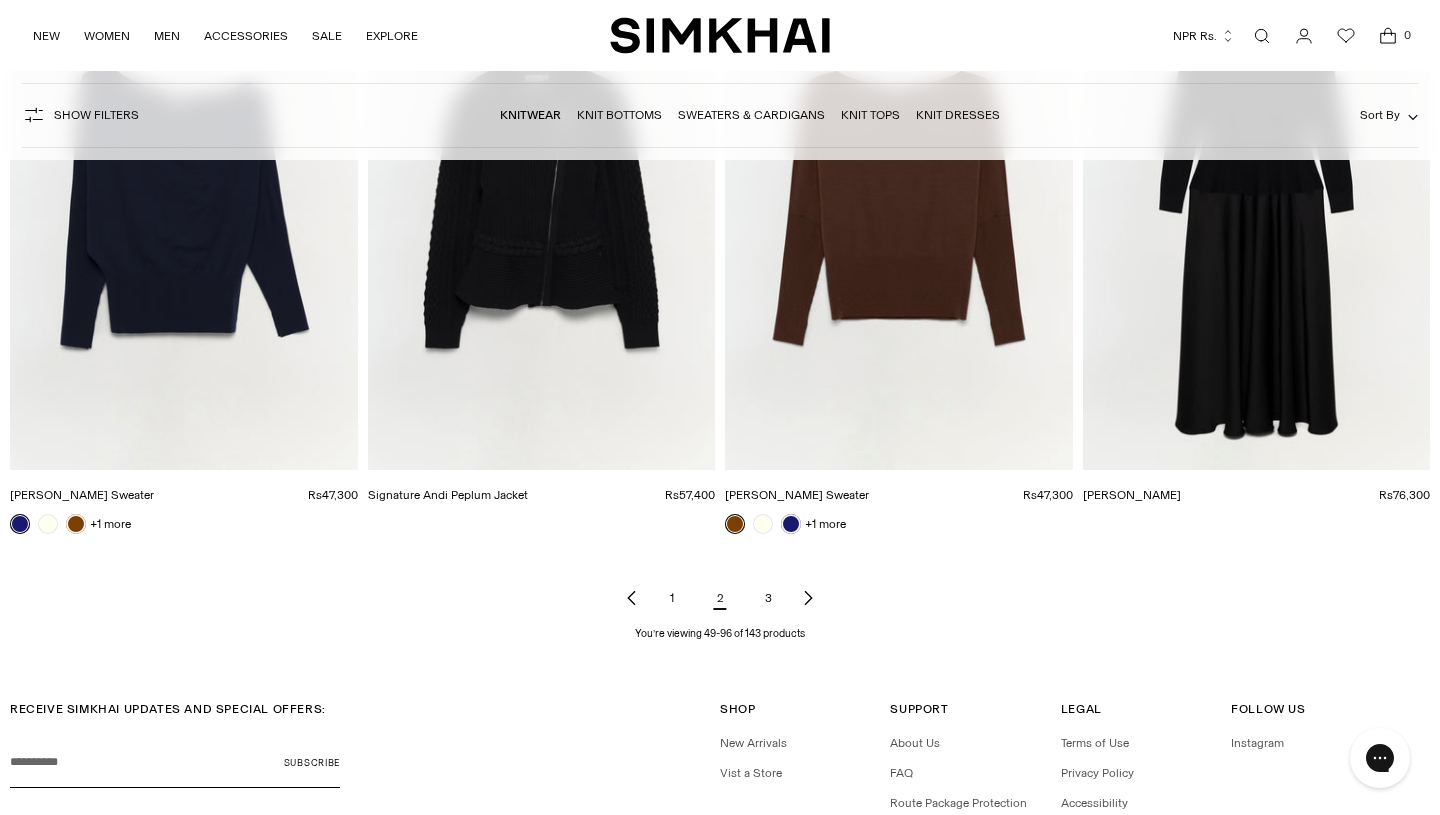 scroll, scrollTop: 7232, scrollLeft: 0, axis: vertical 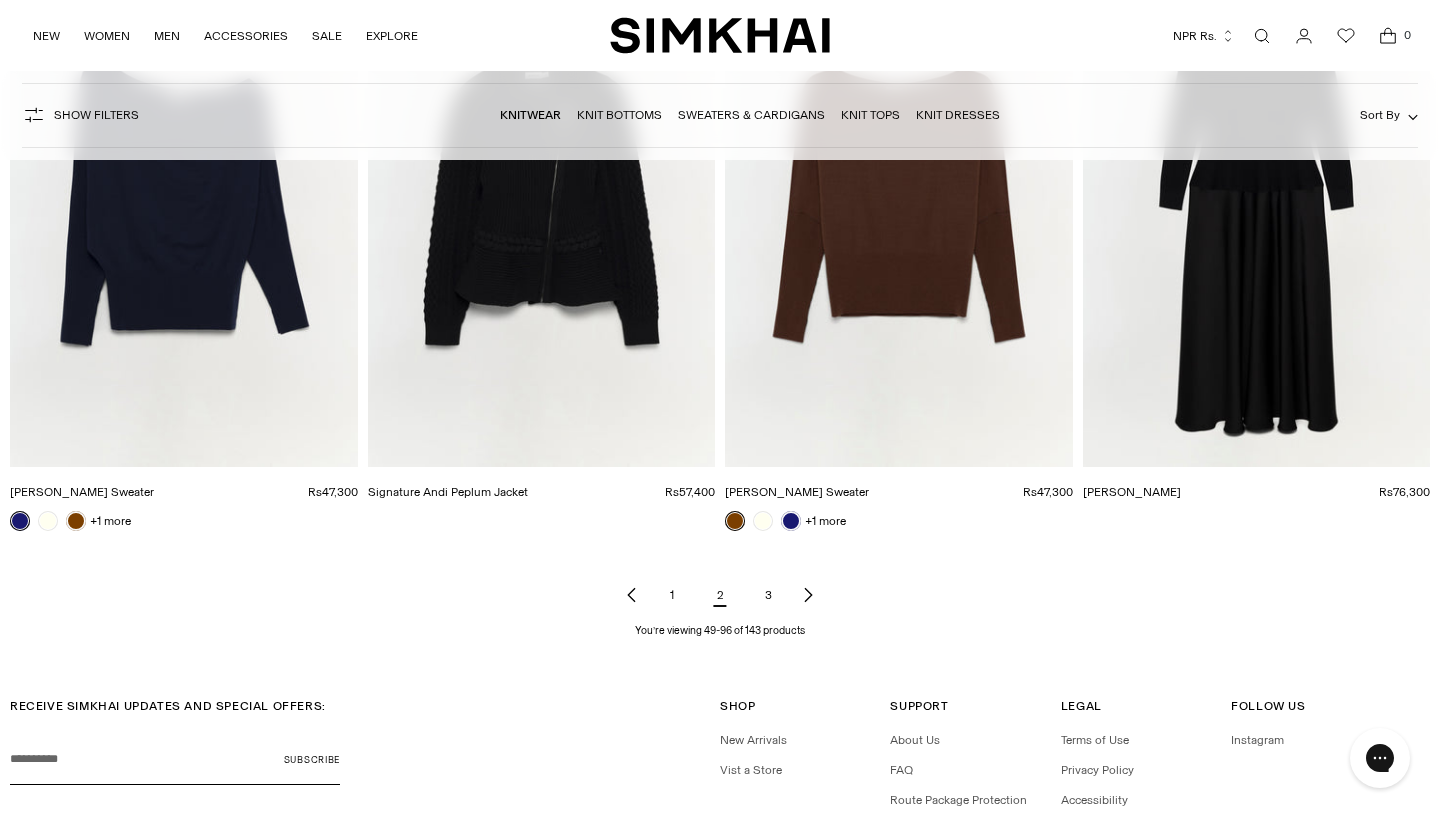 click on "3" at bounding box center [768, 595] 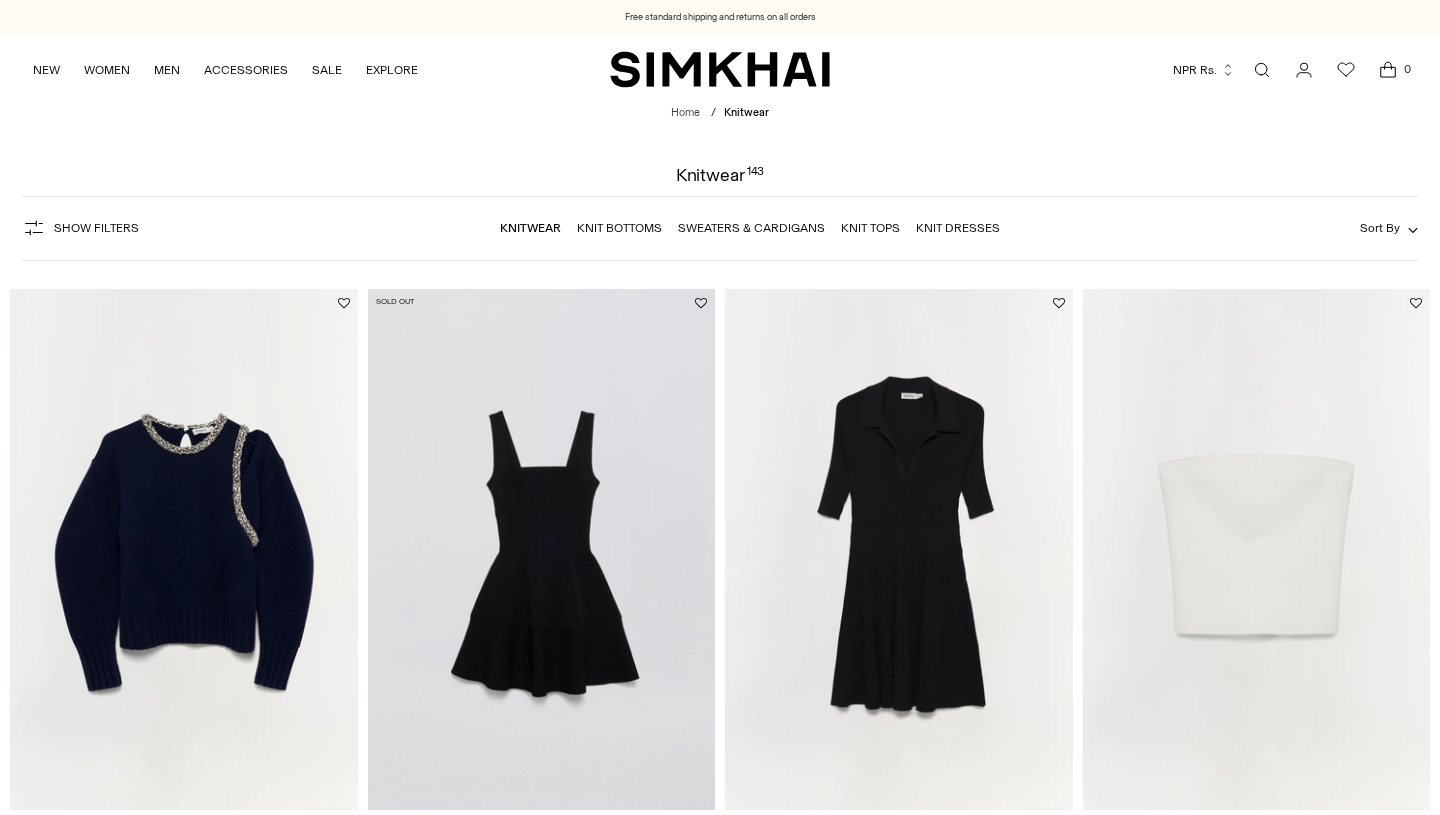 scroll, scrollTop: 0, scrollLeft: 0, axis: both 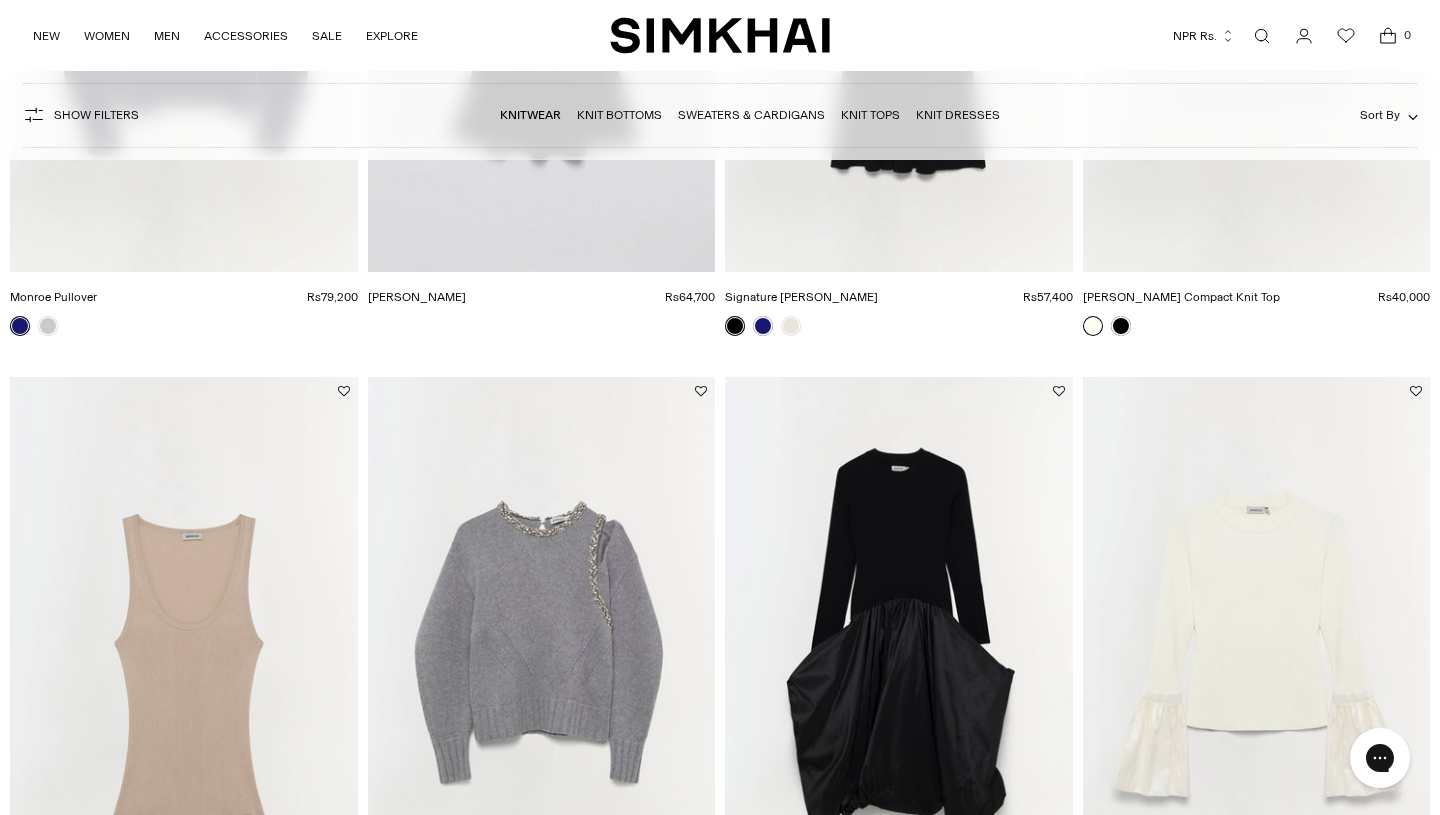 click at bounding box center [0, 0] 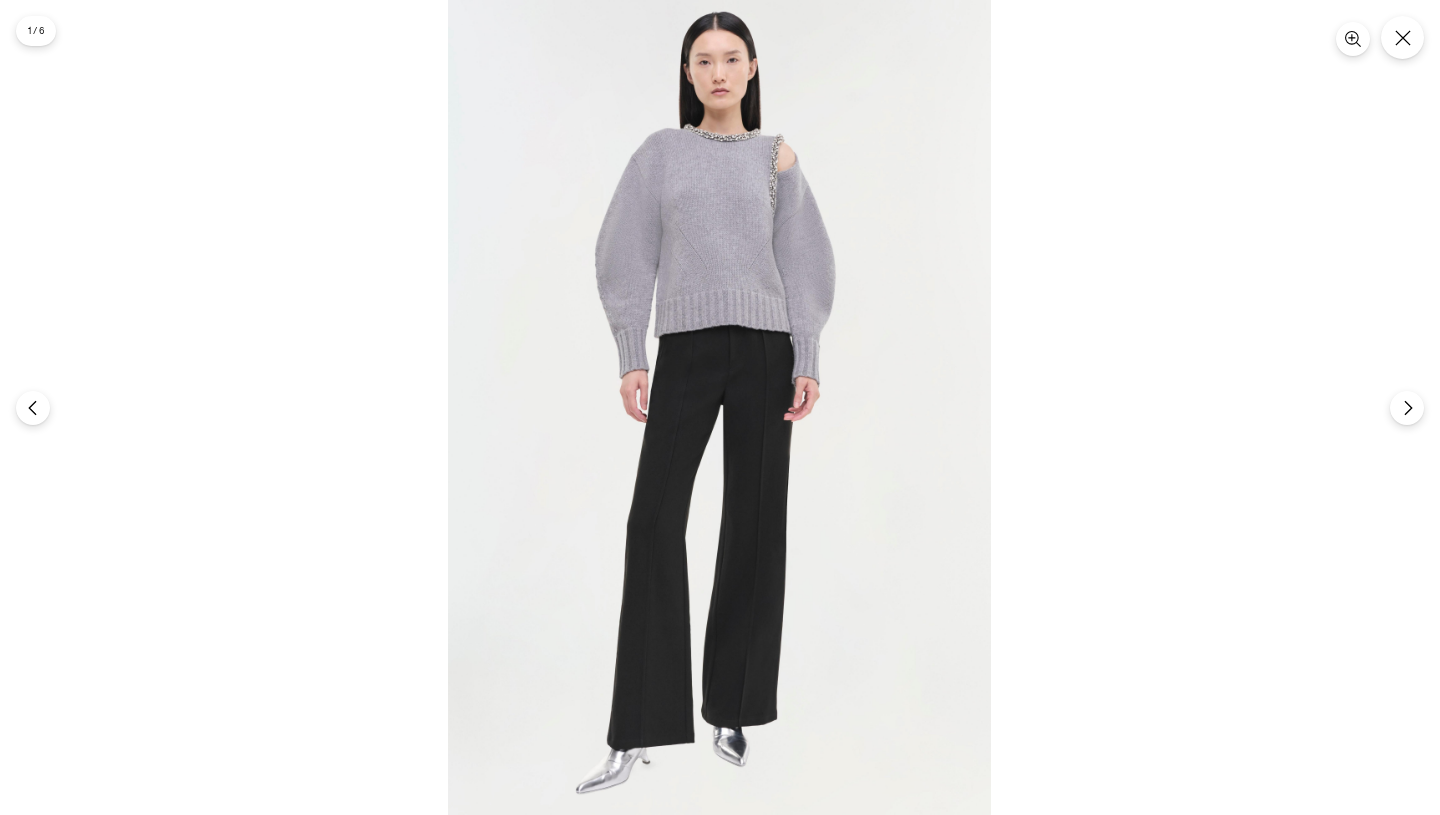 scroll, scrollTop: 0, scrollLeft: 0, axis: both 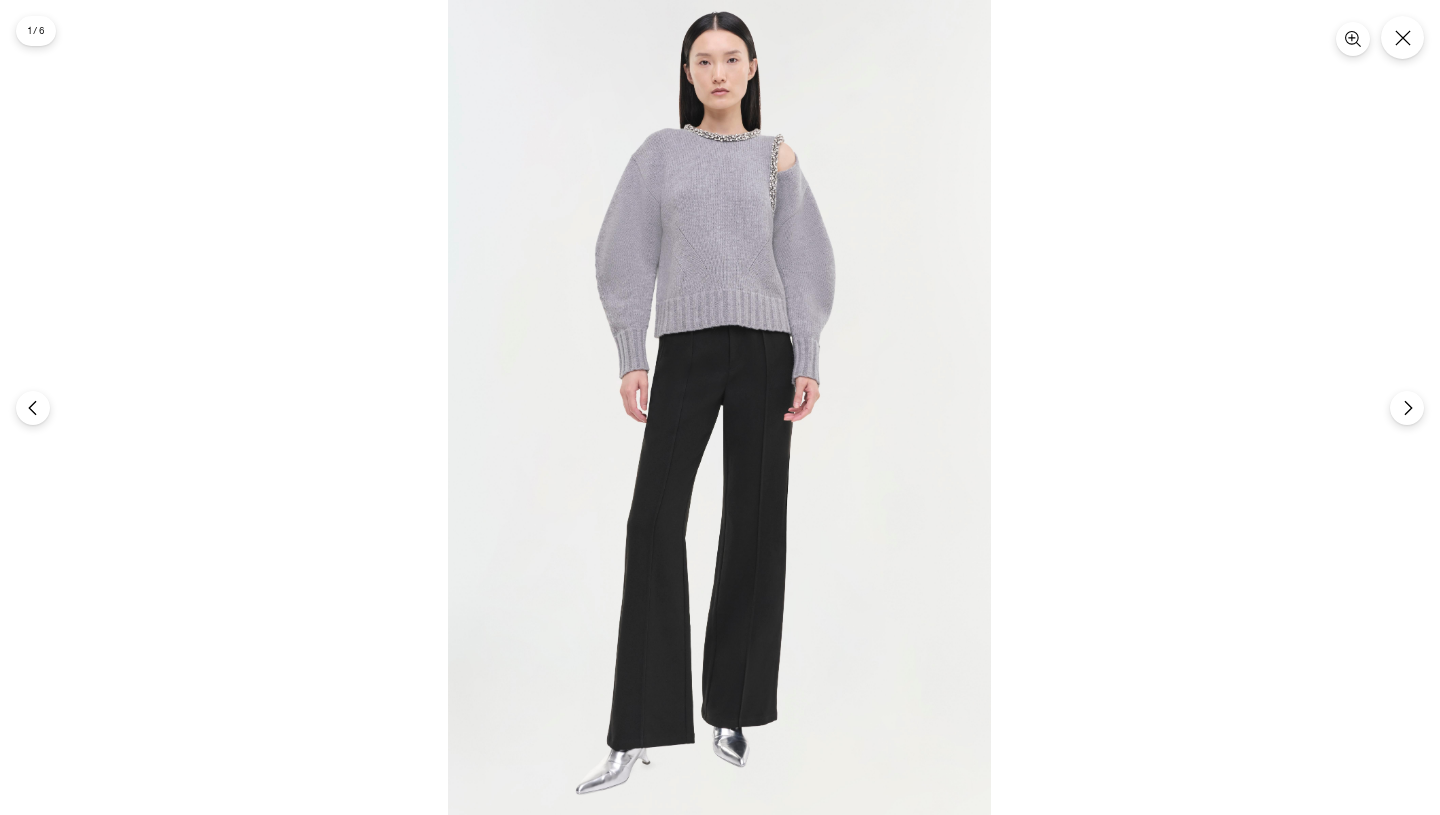 click at bounding box center [719, 407] 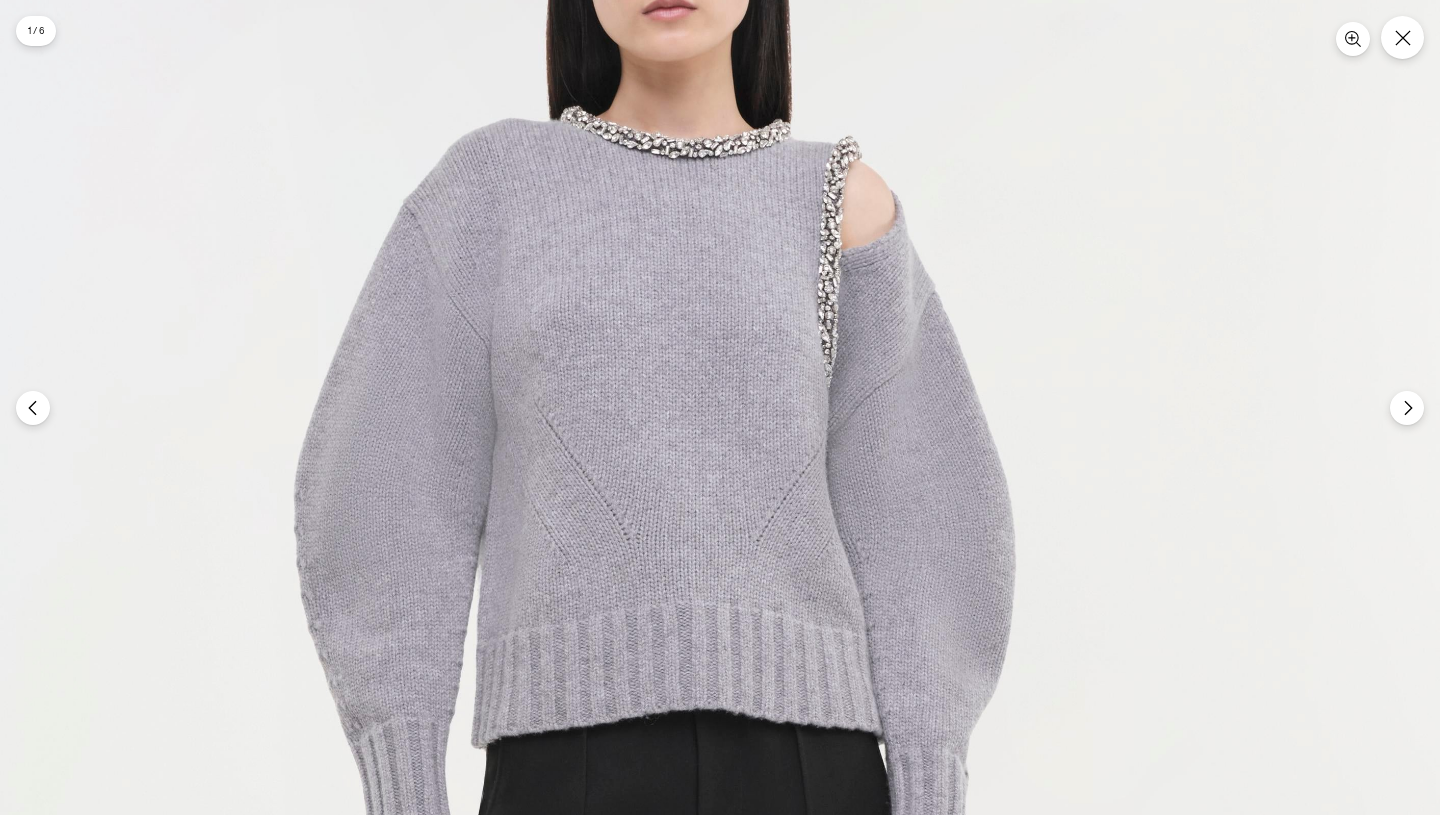 scroll, scrollTop: 0, scrollLeft: 0, axis: both 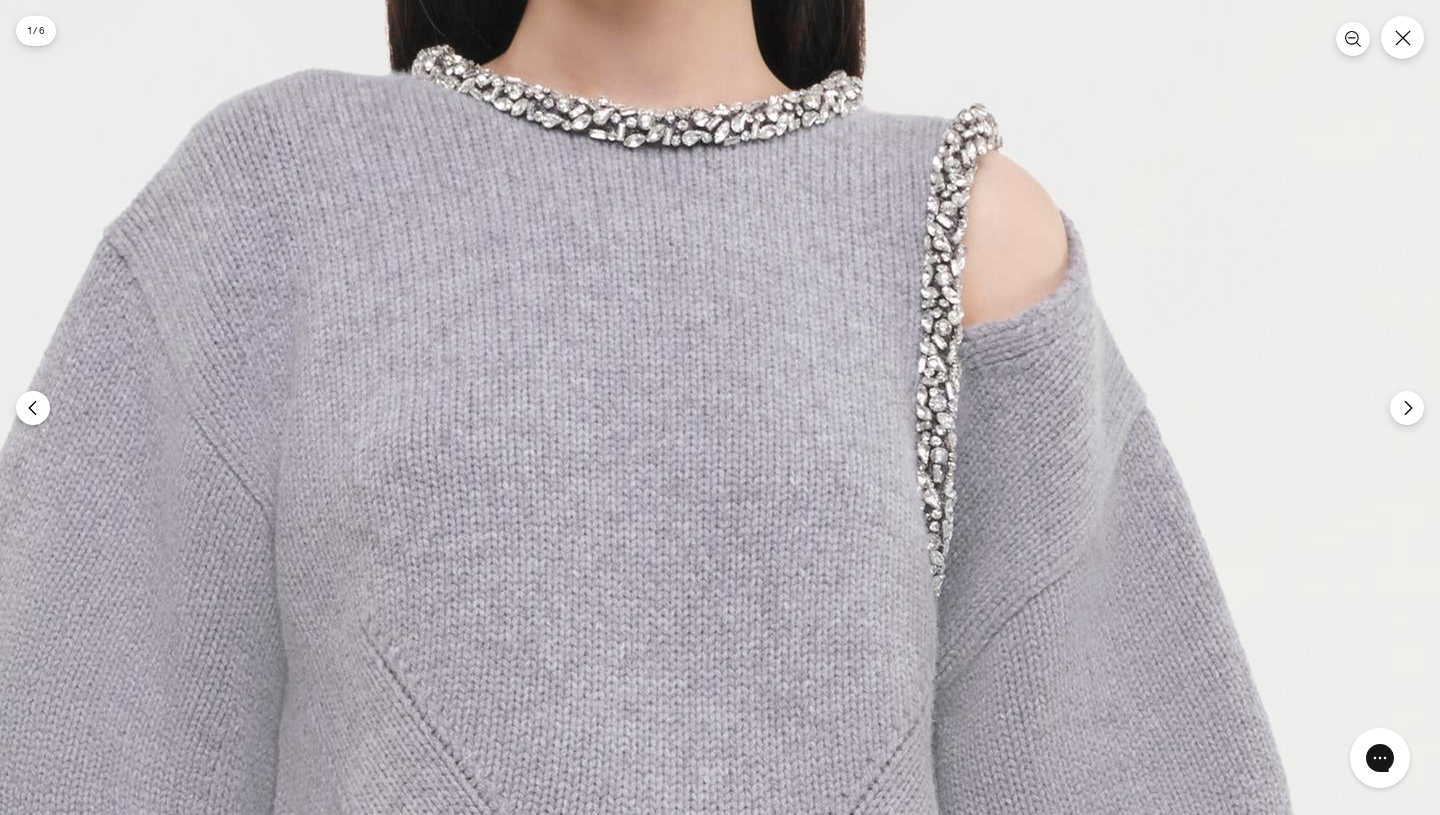 click at bounding box center [621, 1712] 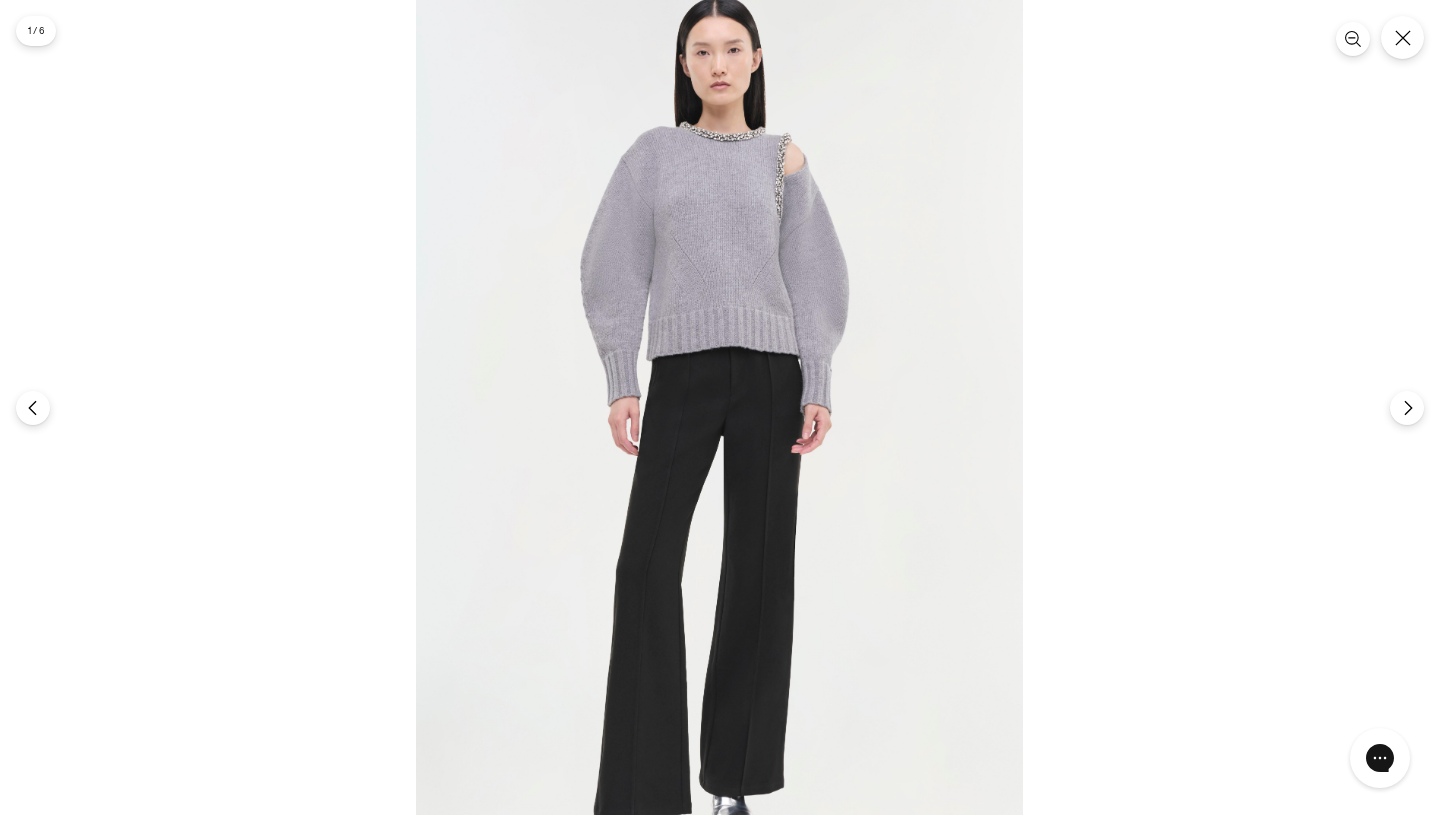 click at bounding box center [719, 438] 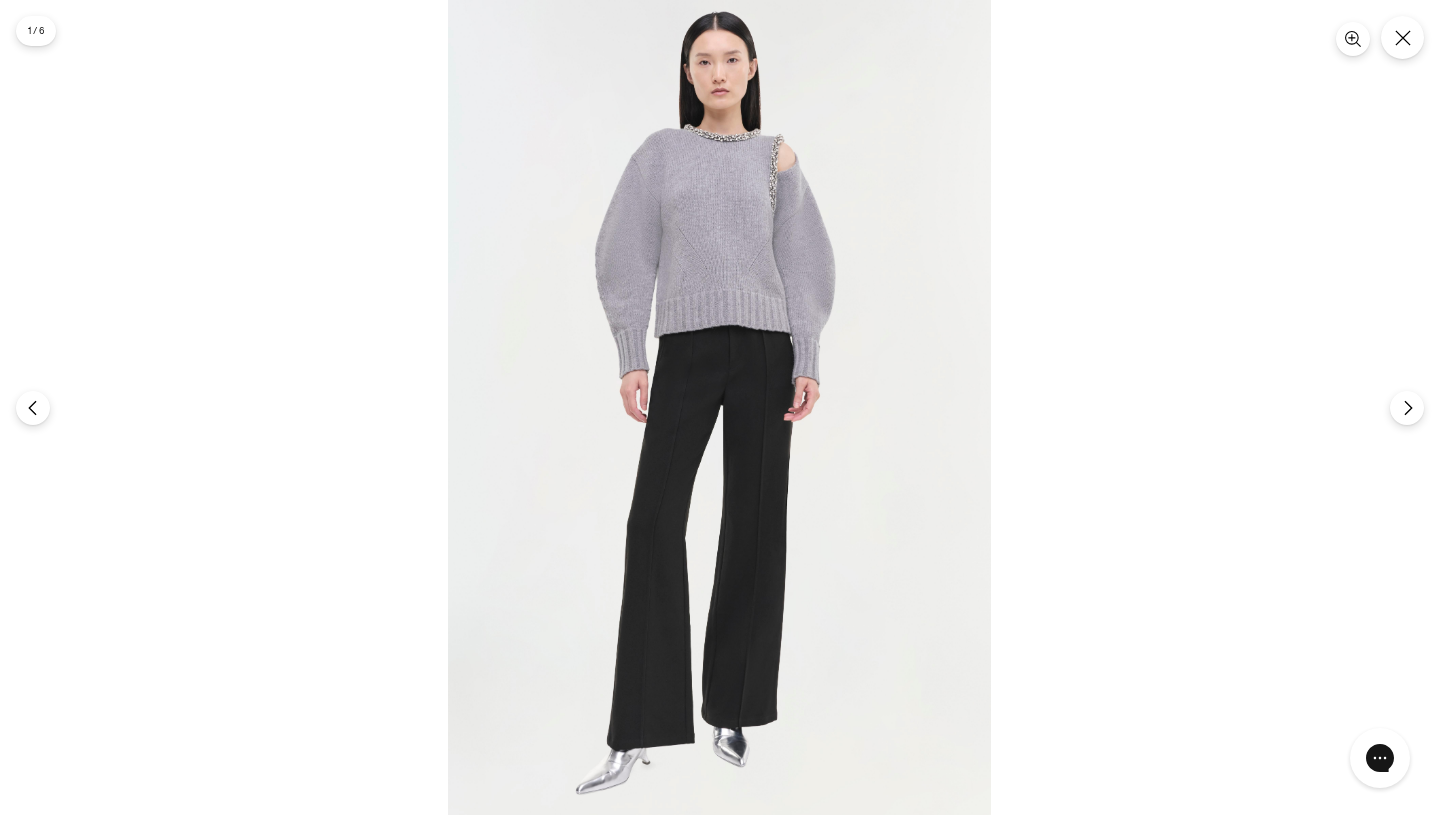 click at bounding box center (719, 407) 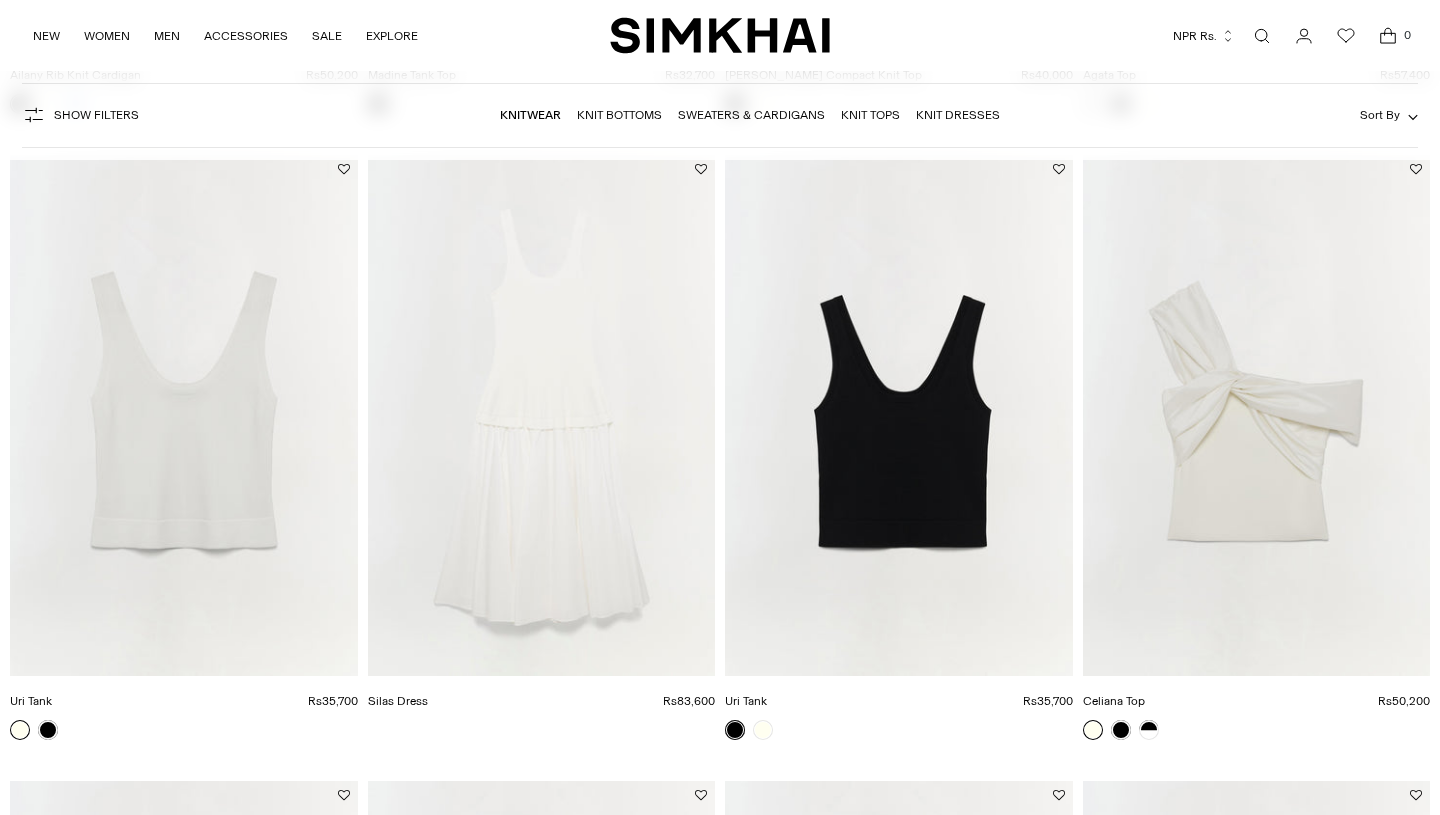 scroll, scrollTop: 2024, scrollLeft: 0, axis: vertical 